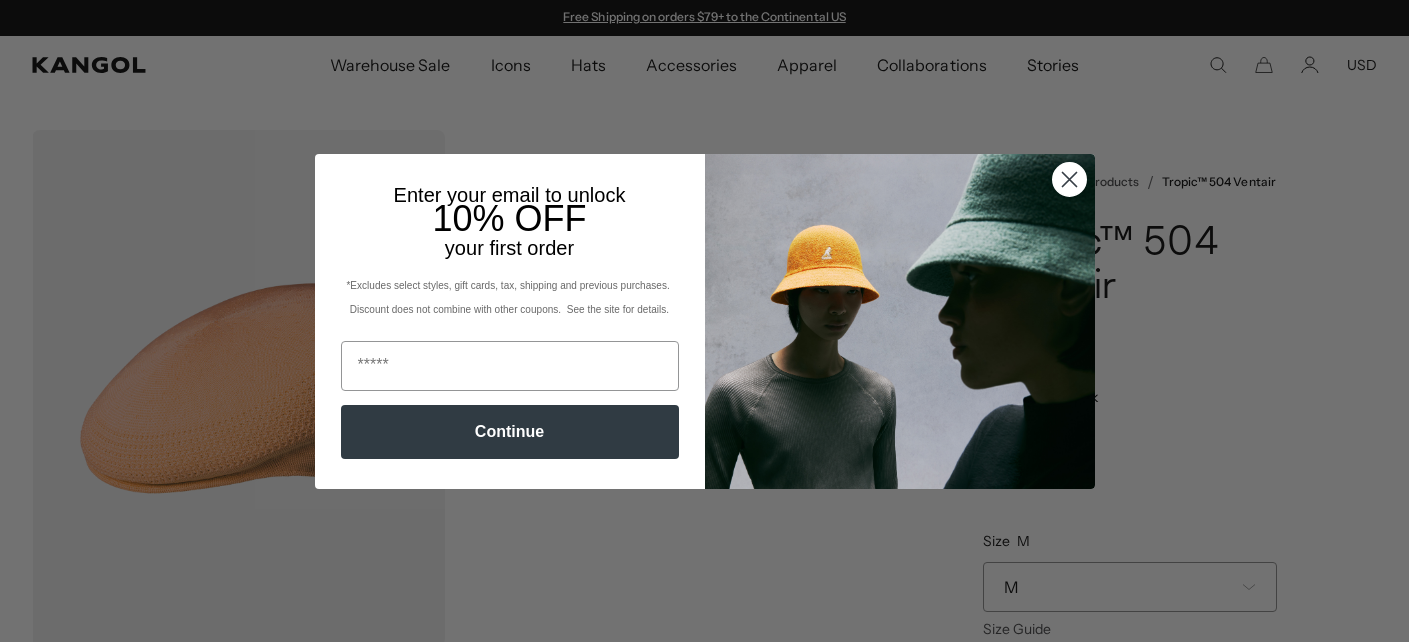 scroll, scrollTop: 333, scrollLeft: 0, axis: vertical 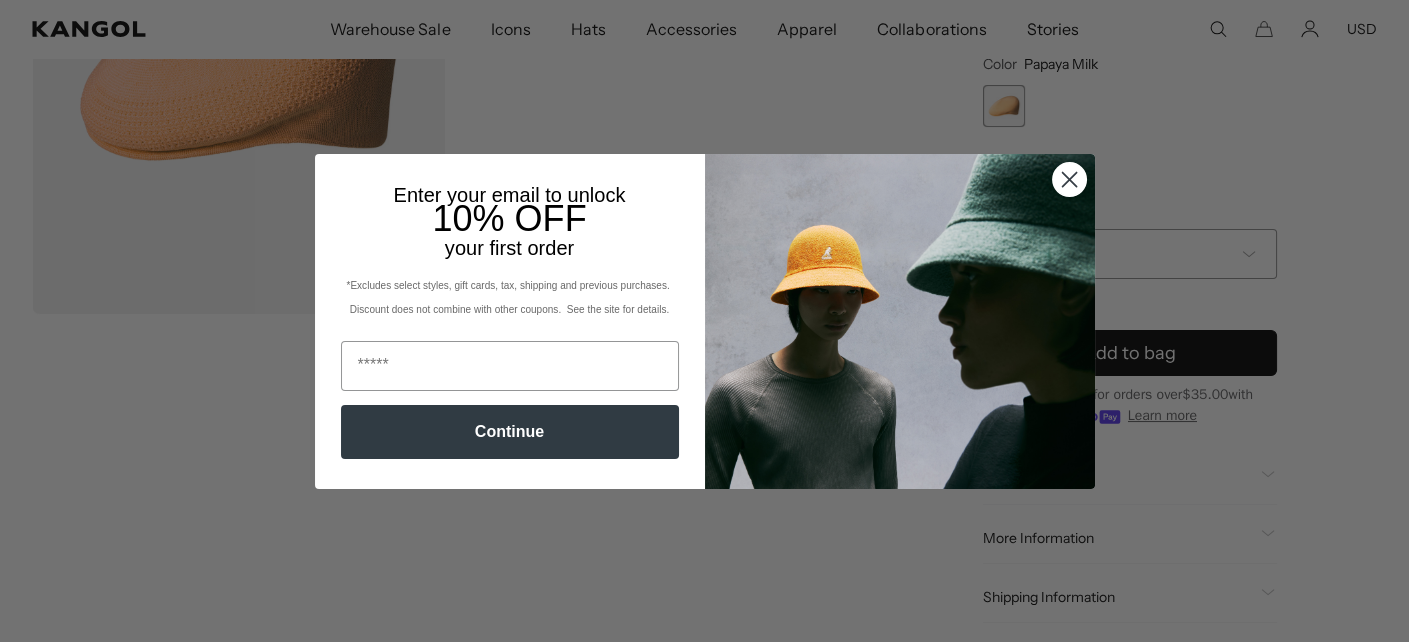 click 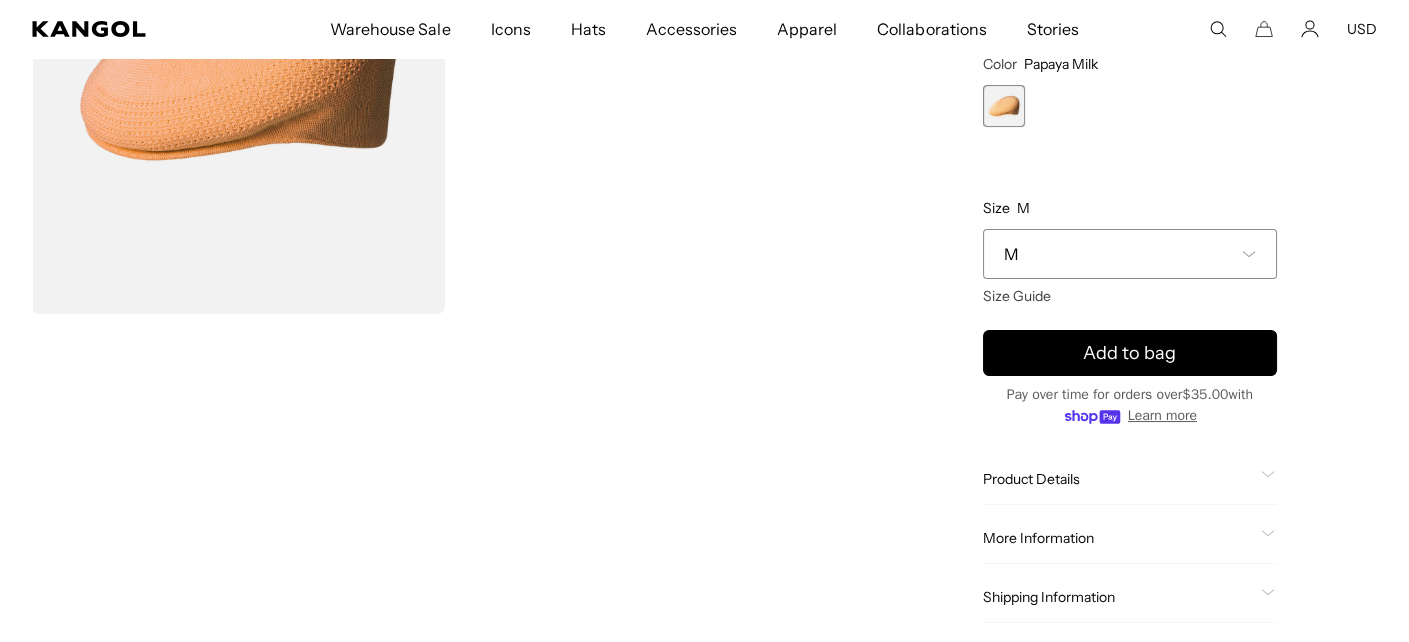 scroll, scrollTop: 0, scrollLeft: 0, axis: both 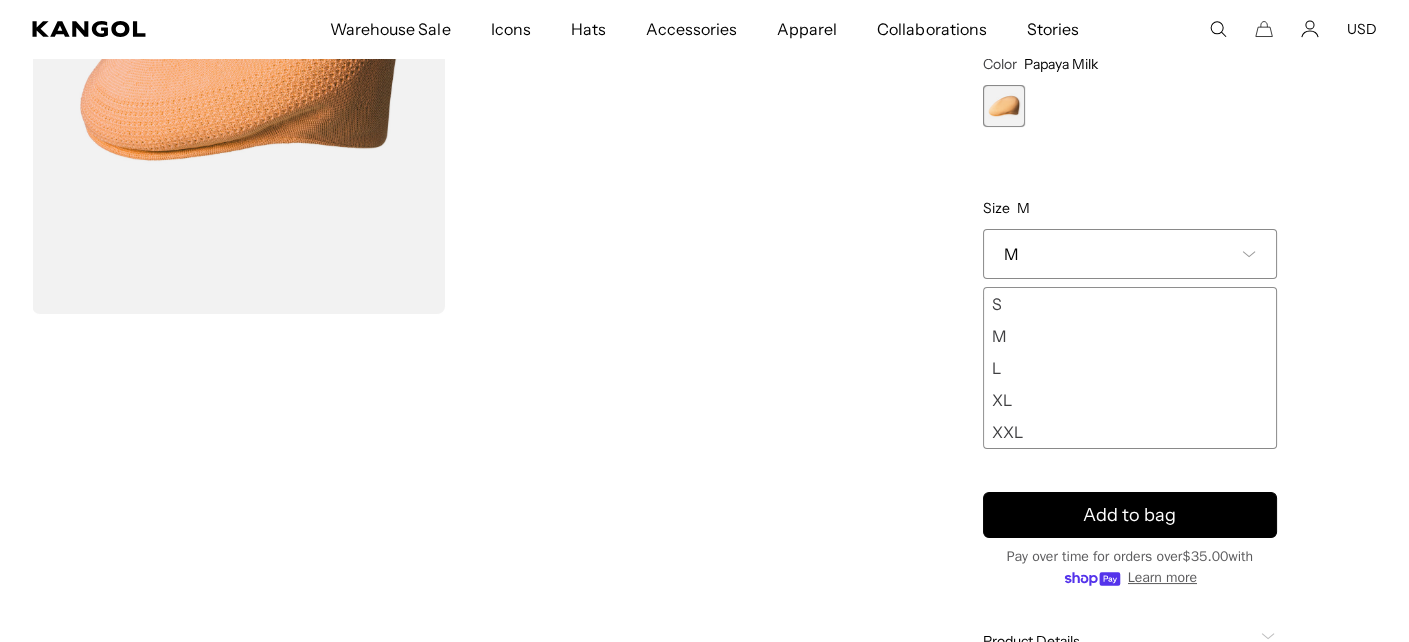 click on "L" at bounding box center [1130, 368] 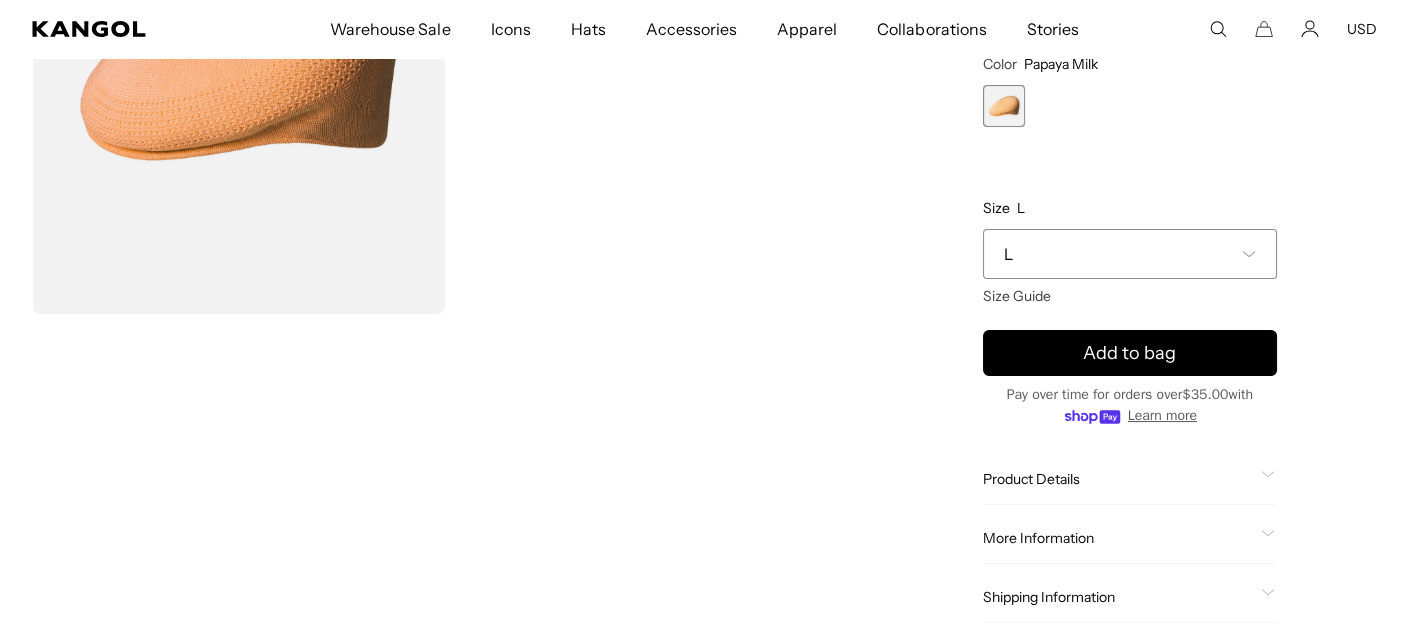 scroll, scrollTop: 133, scrollLeft: 0, axis: vertical 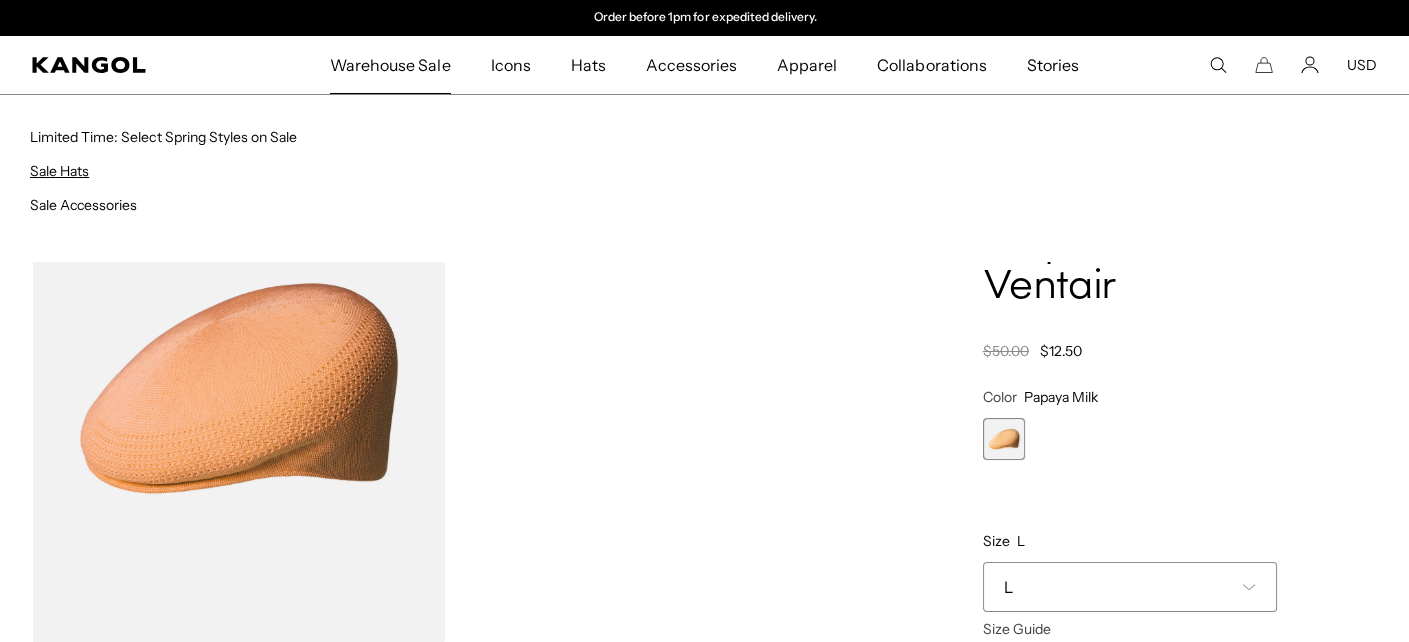 click on "Sale Hats" at bounding box center (59, 171) 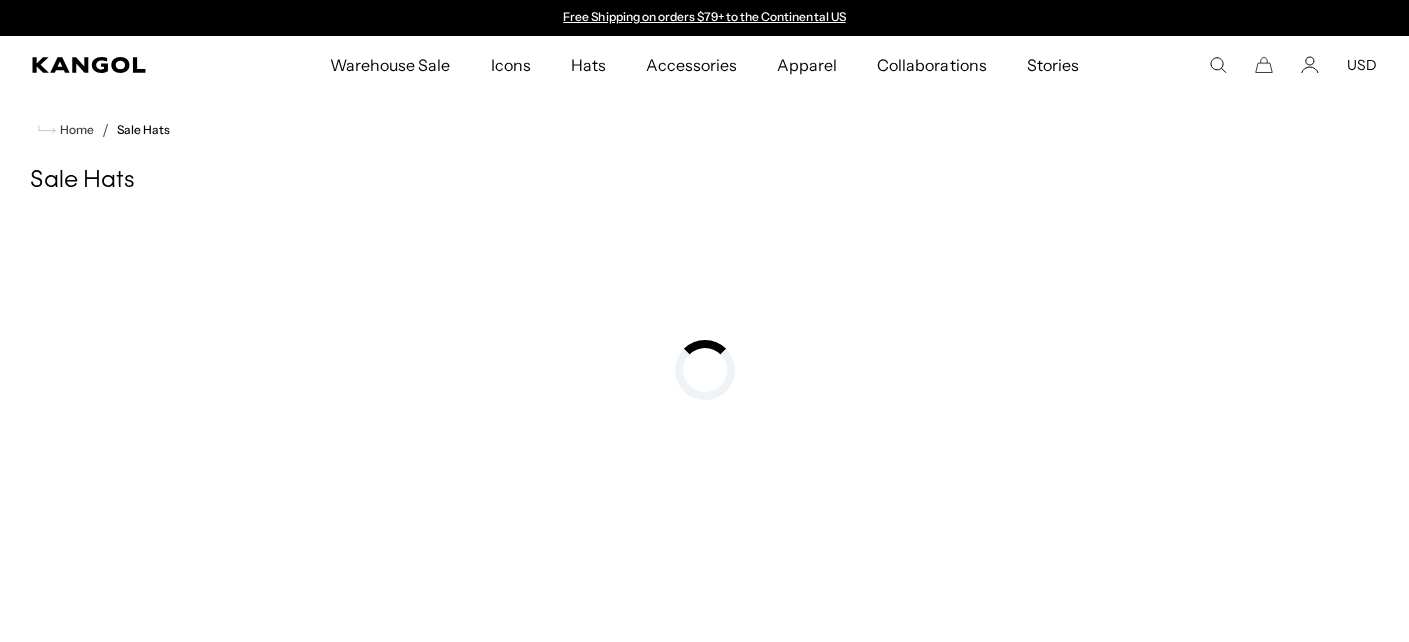 scroll, scrollTop: 0, scrollLeft: 0, axis: both 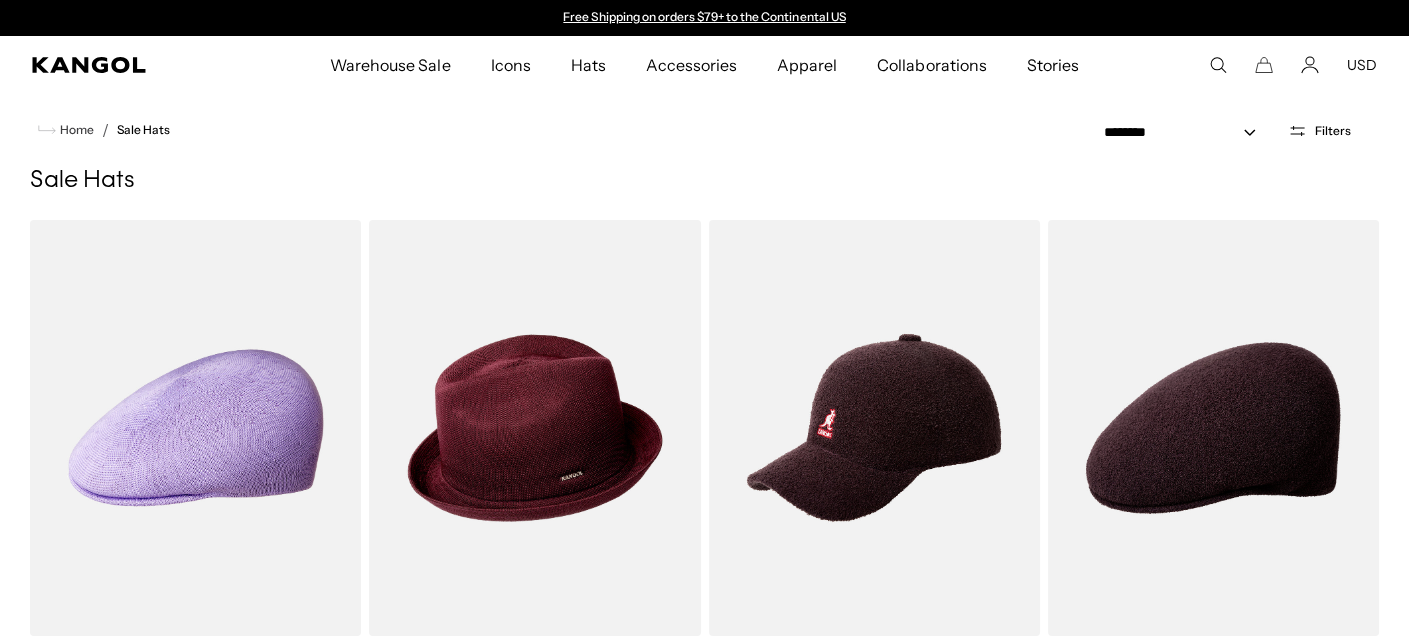 click 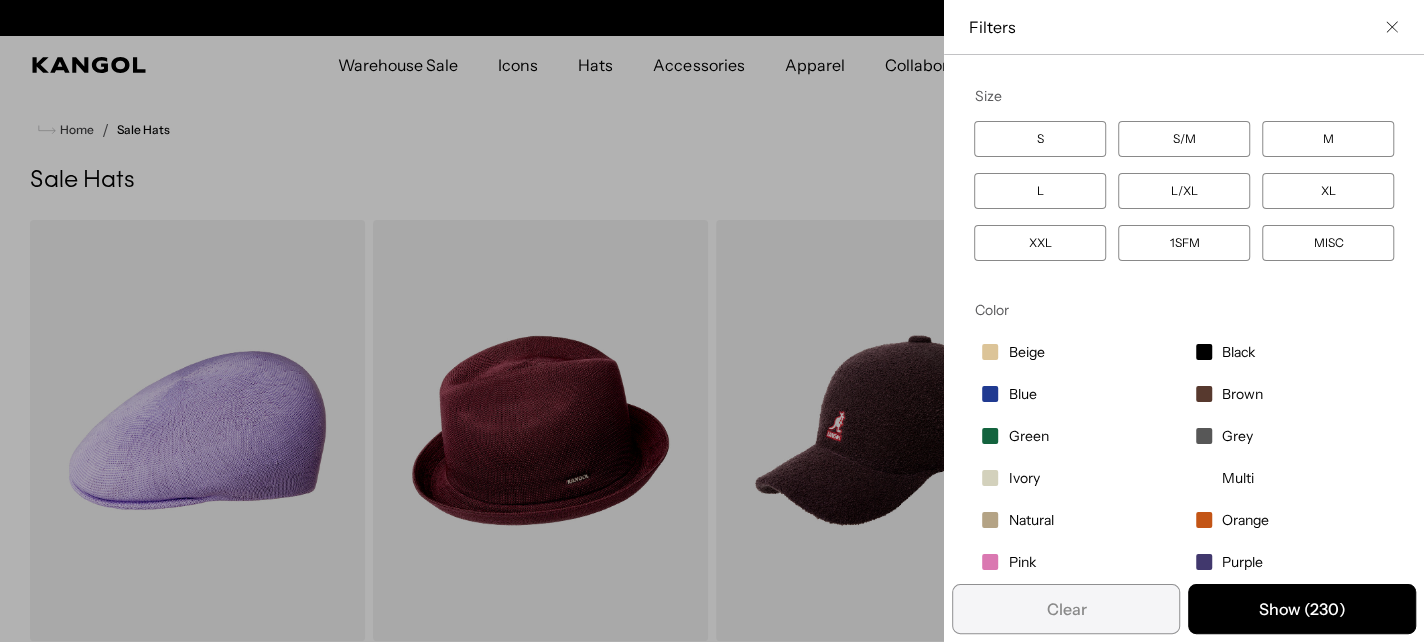 scroll, scrollTop: 0, scrollLeft: 0, axis: both 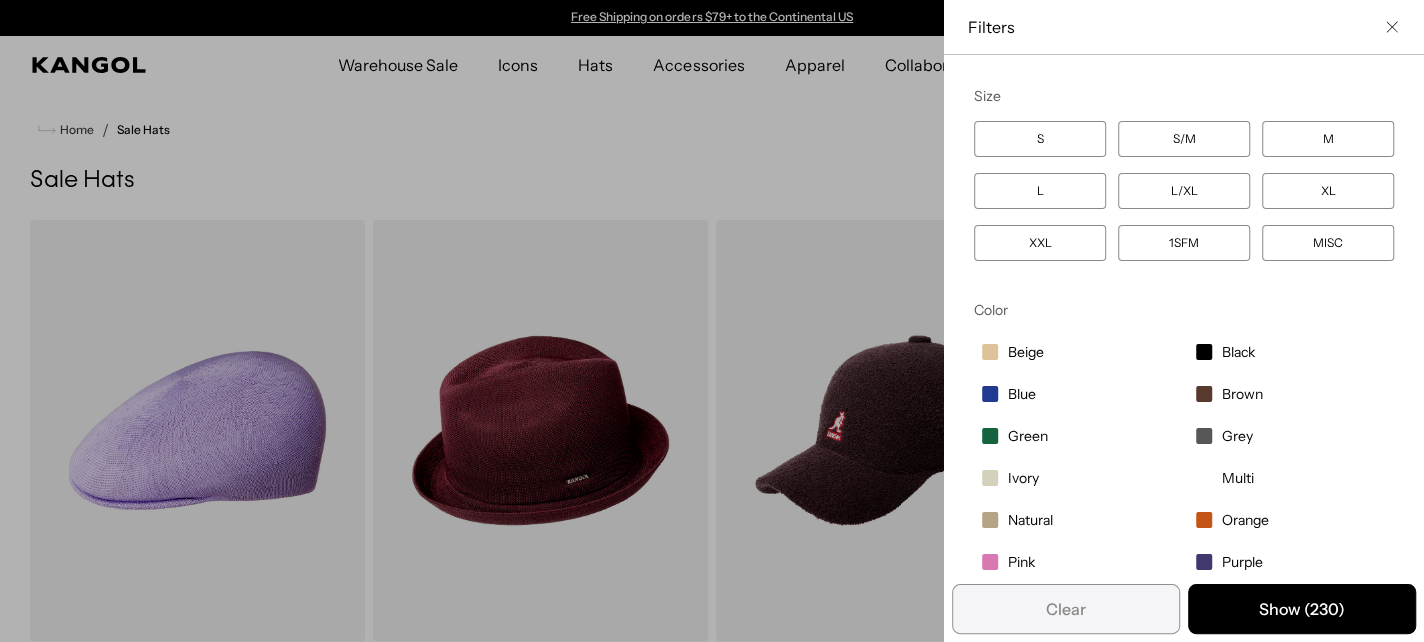 click on "L" at bounding box center [1040, 191] 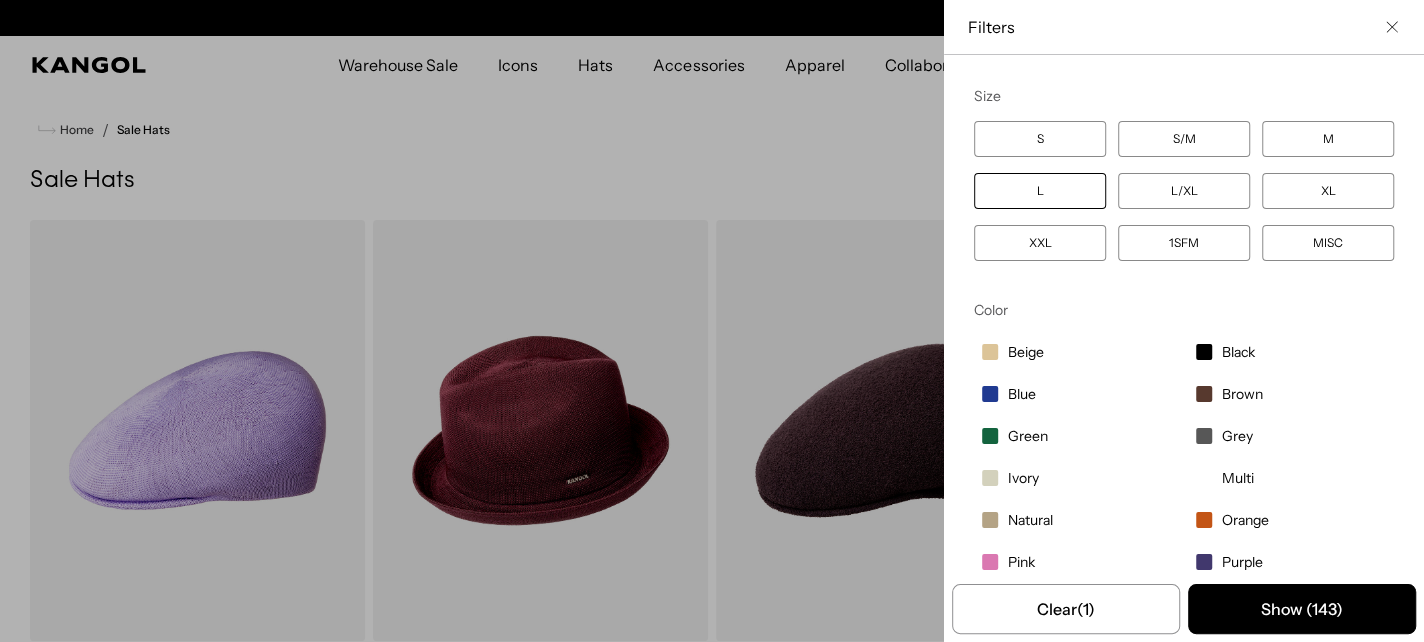 scroll, scrollTop: 0, scrollLeft: 411, axis: horizontal 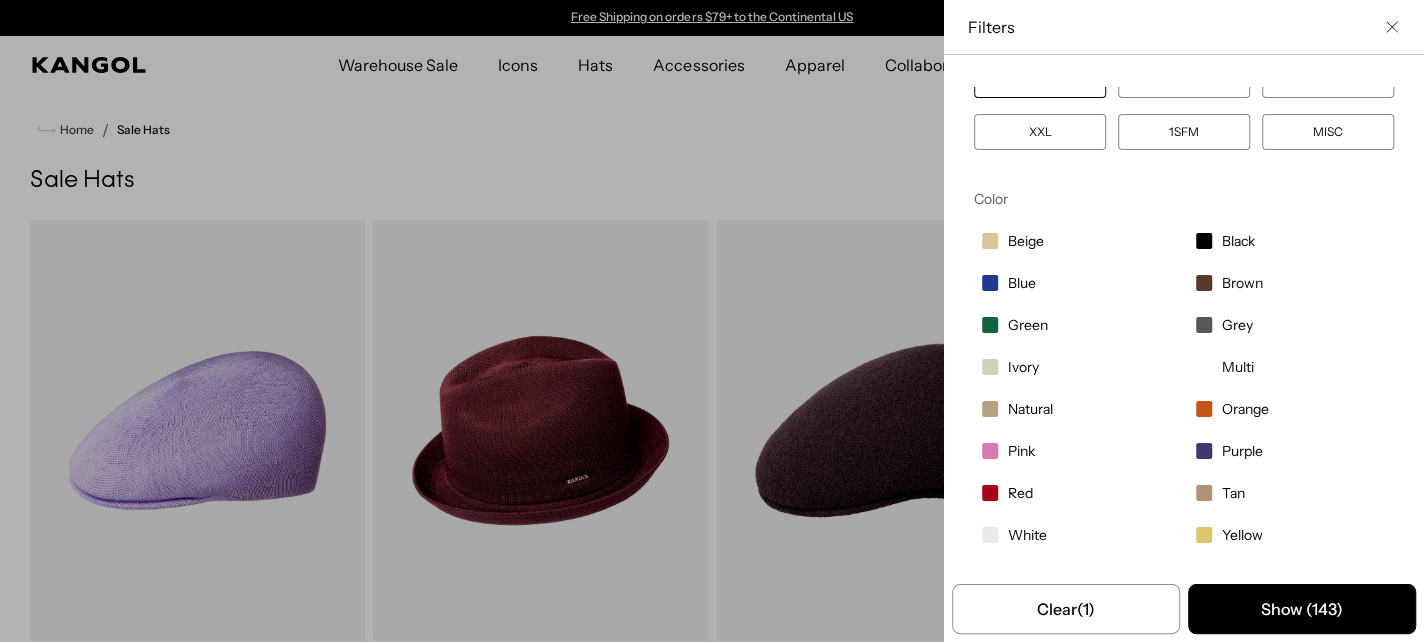 click on "Black" at bounding box center [1238, 241] 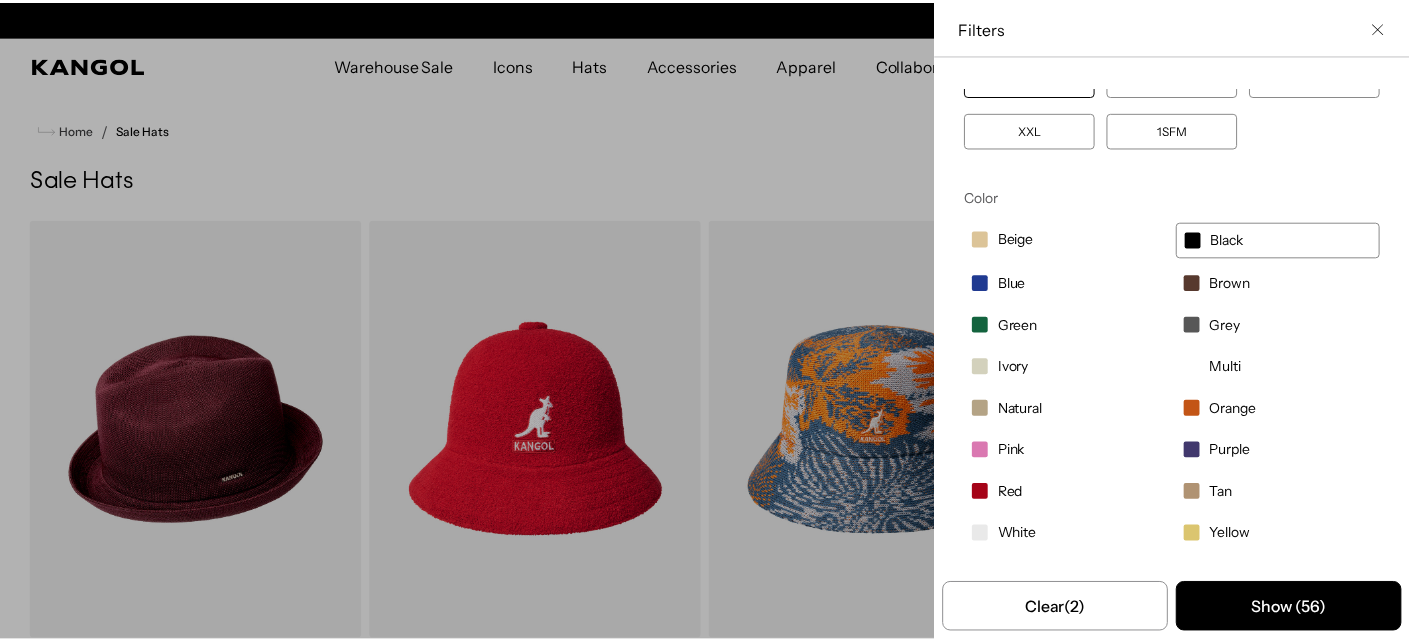 scroll, scrollTop: 0, scrollLeft: 411, axis: horizontal 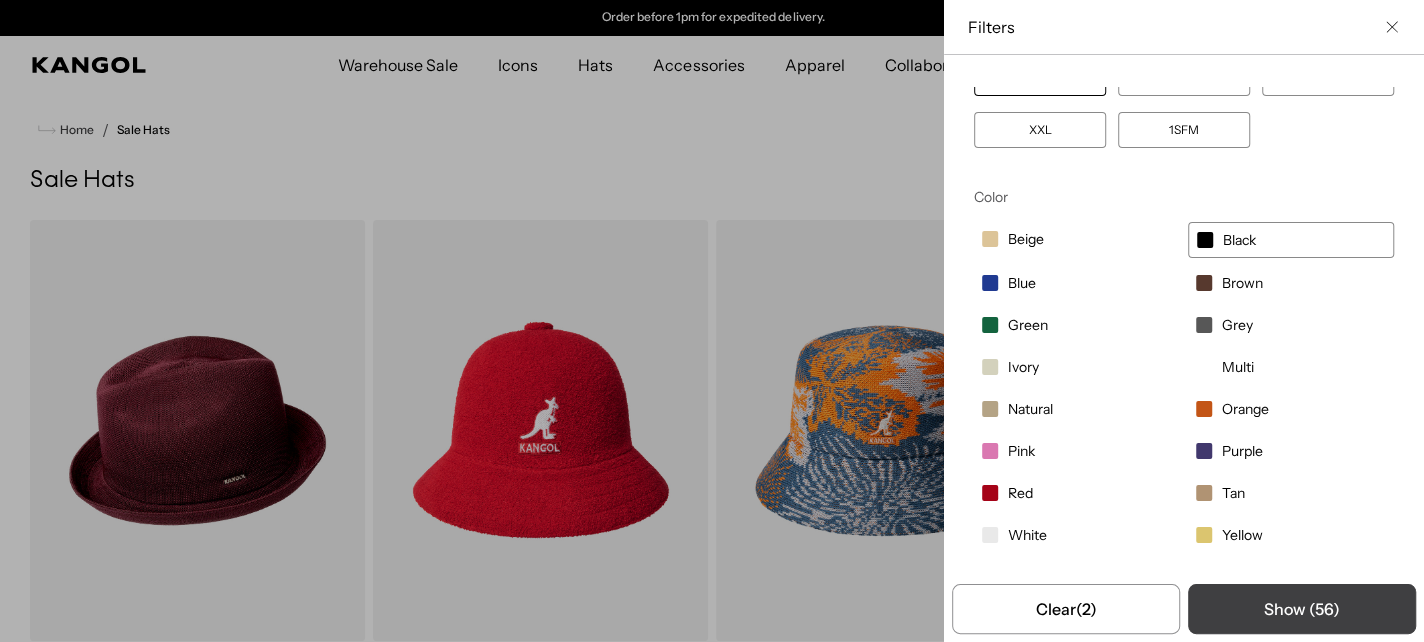 click on "Show ( 56 )" at bounding box center [1302, 609] 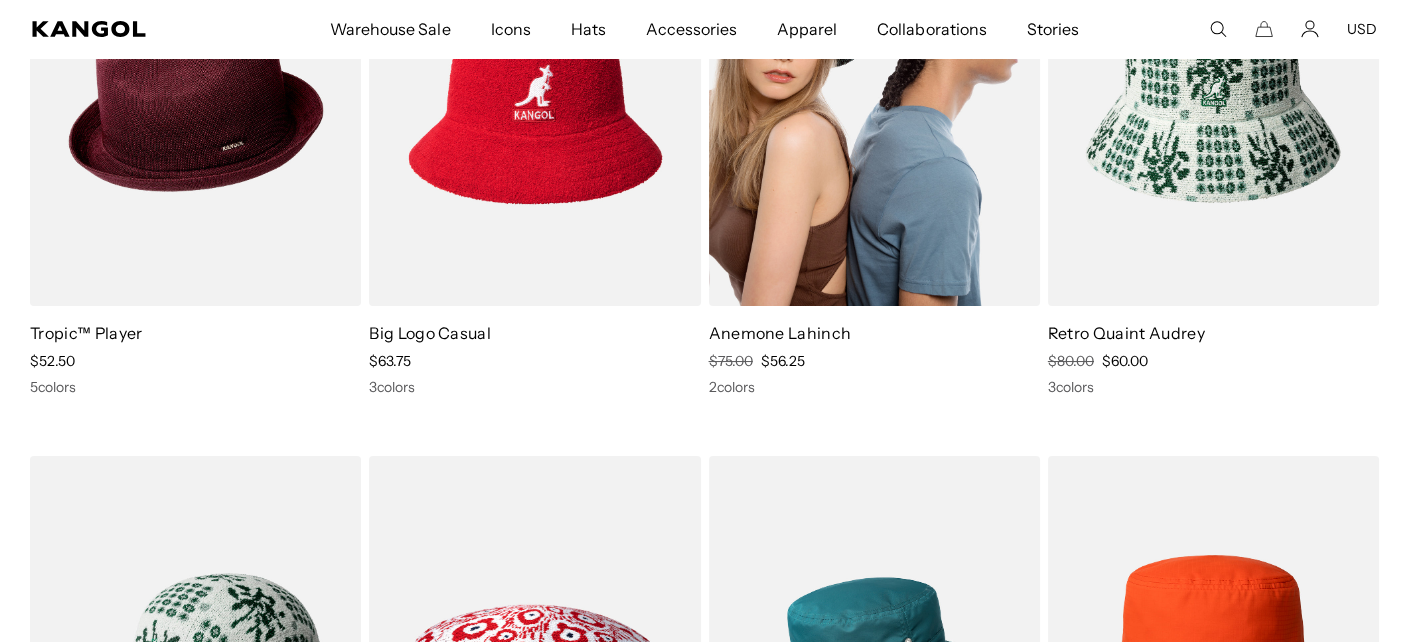 scroll, scrollTop: 333, scrollLeft: 0, axis: vertical 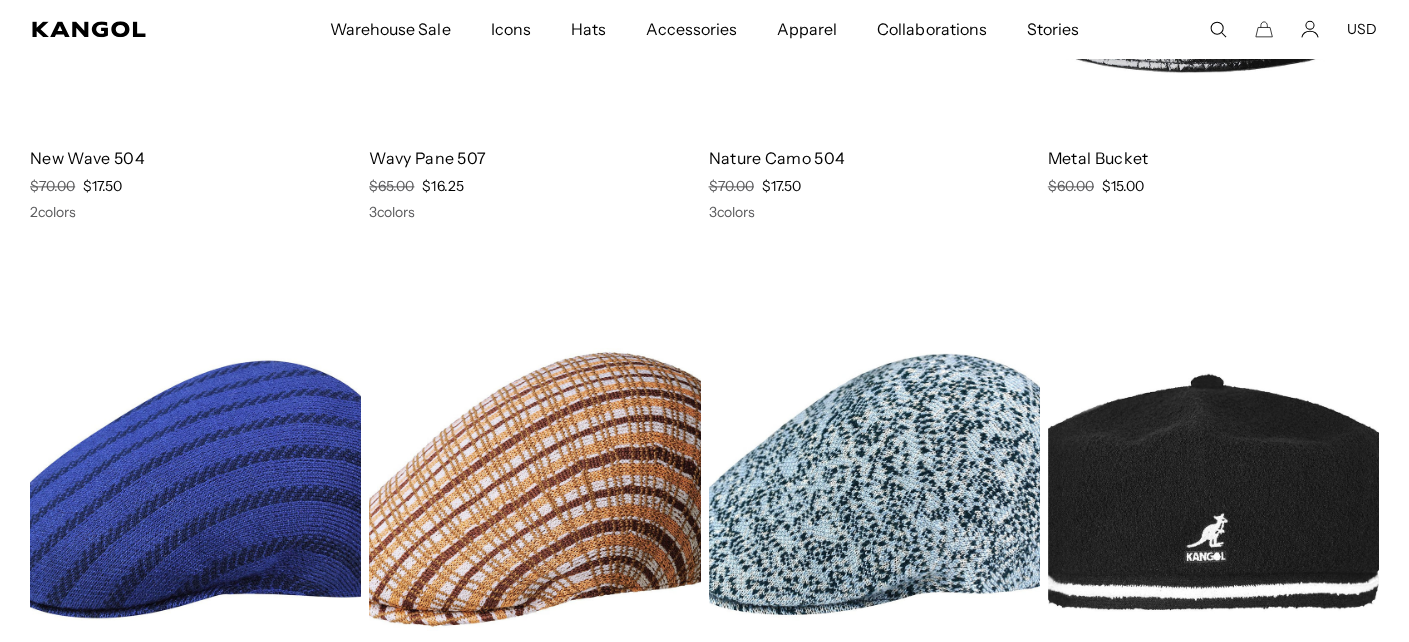 click at bounding box center (874, 489) 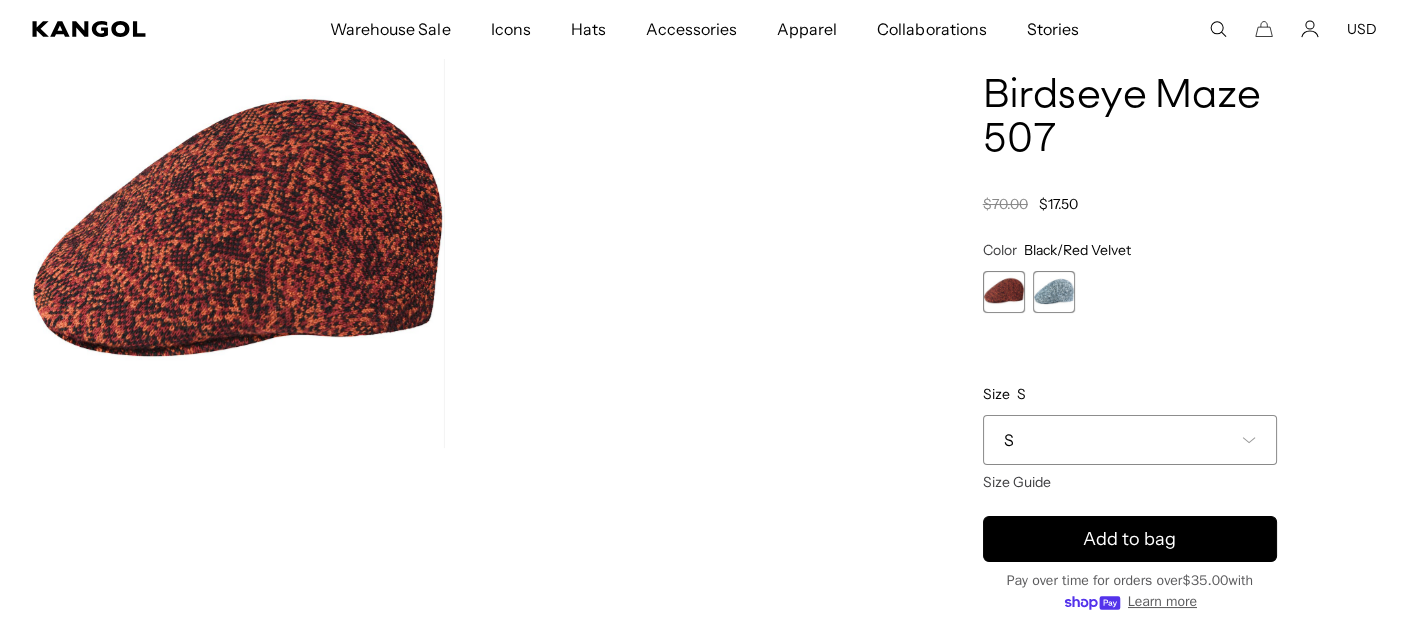 scroll, scrollTop: 266, scrollLeft: 0, axis: vertical 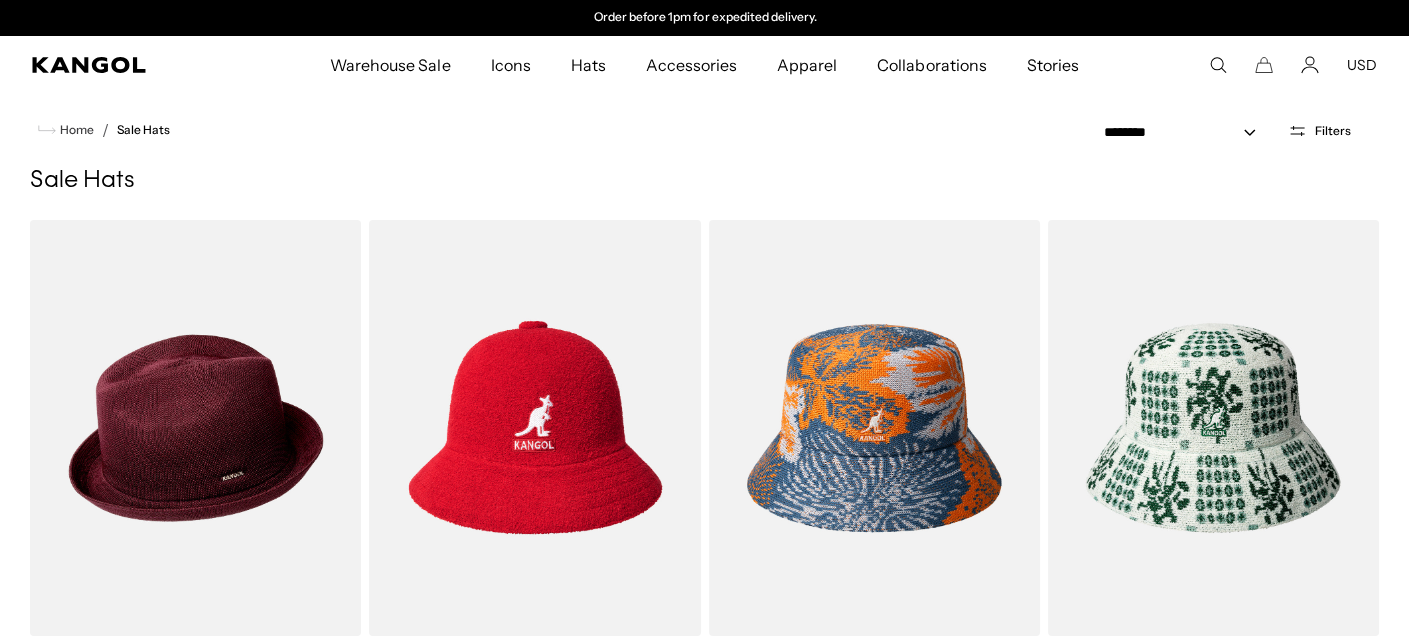 click on "Filters" at bounding box center (1319, 131) 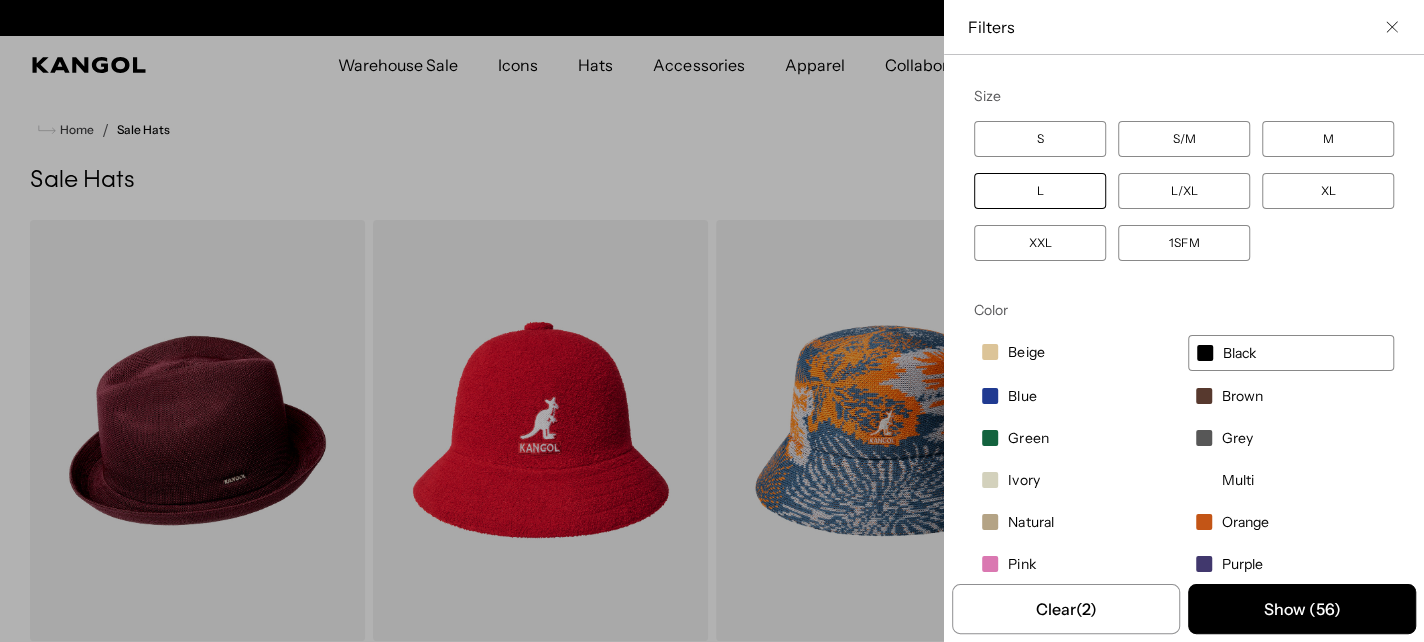 scroll, scrollTop: 0, scrollLeft: 0, axis: both 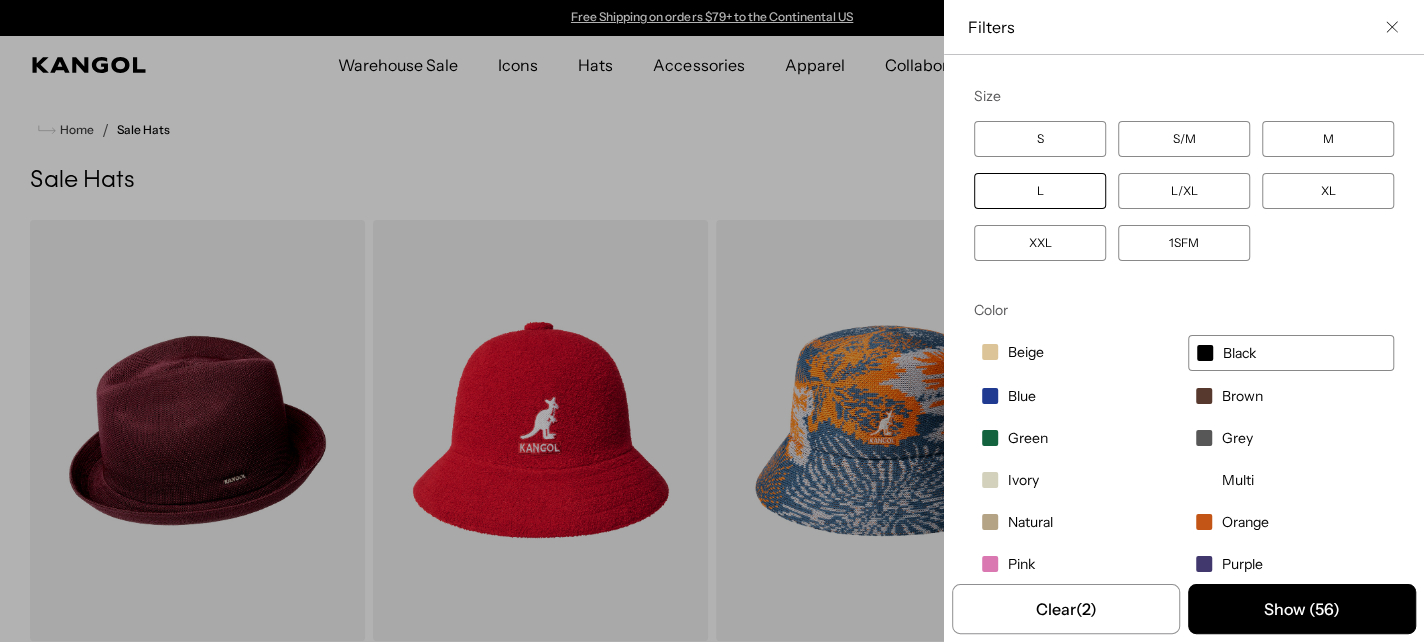 click on "L" at bounding box center [1040, 191] 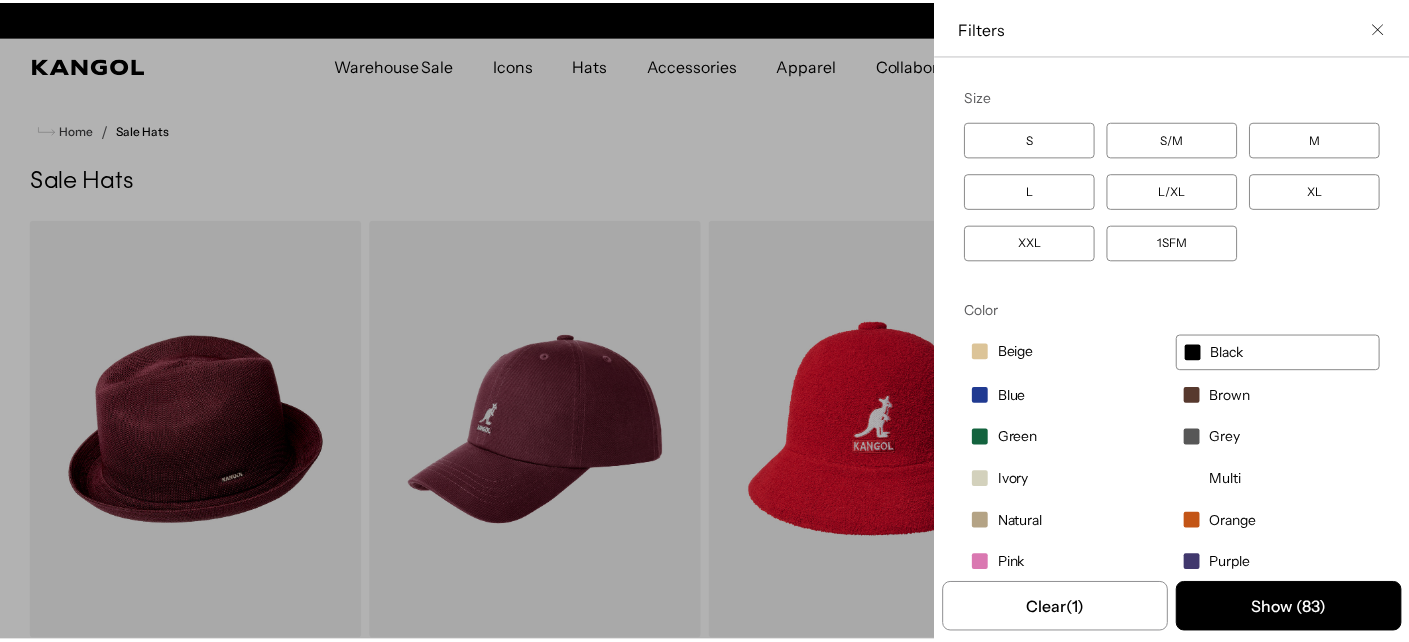scroll, scrollTop: 0, scrollLeft: 411, axis: horizontal 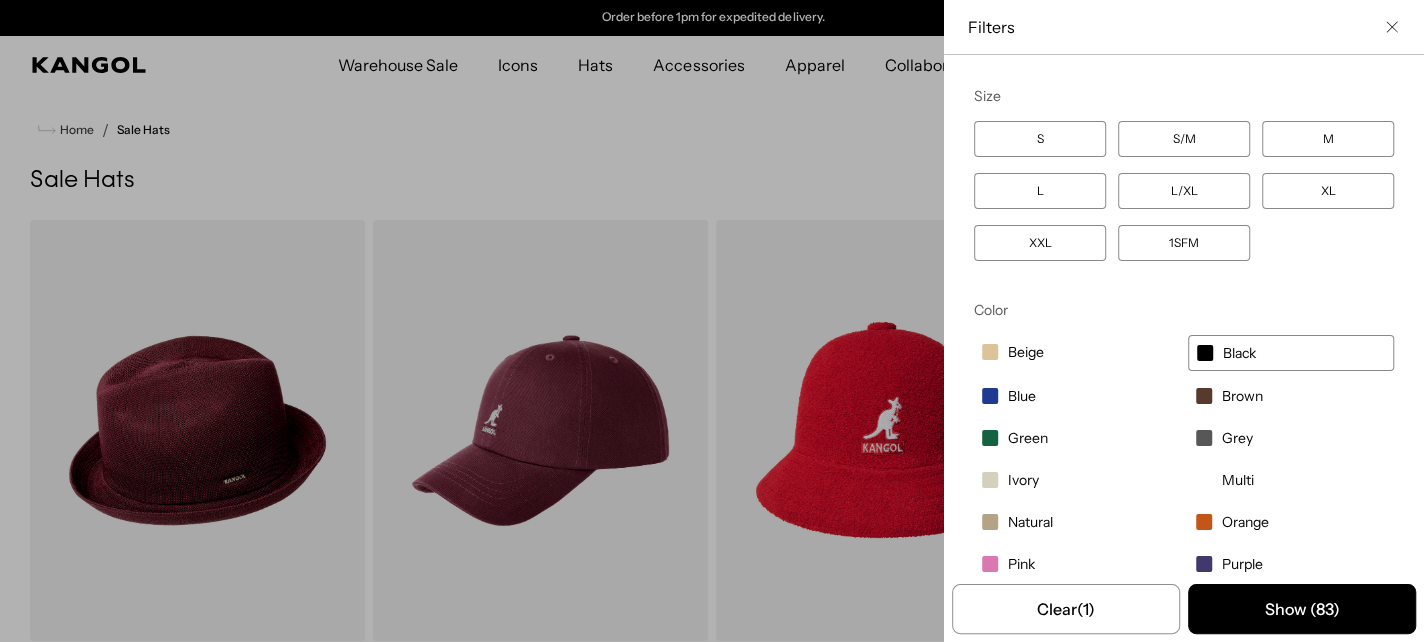 click 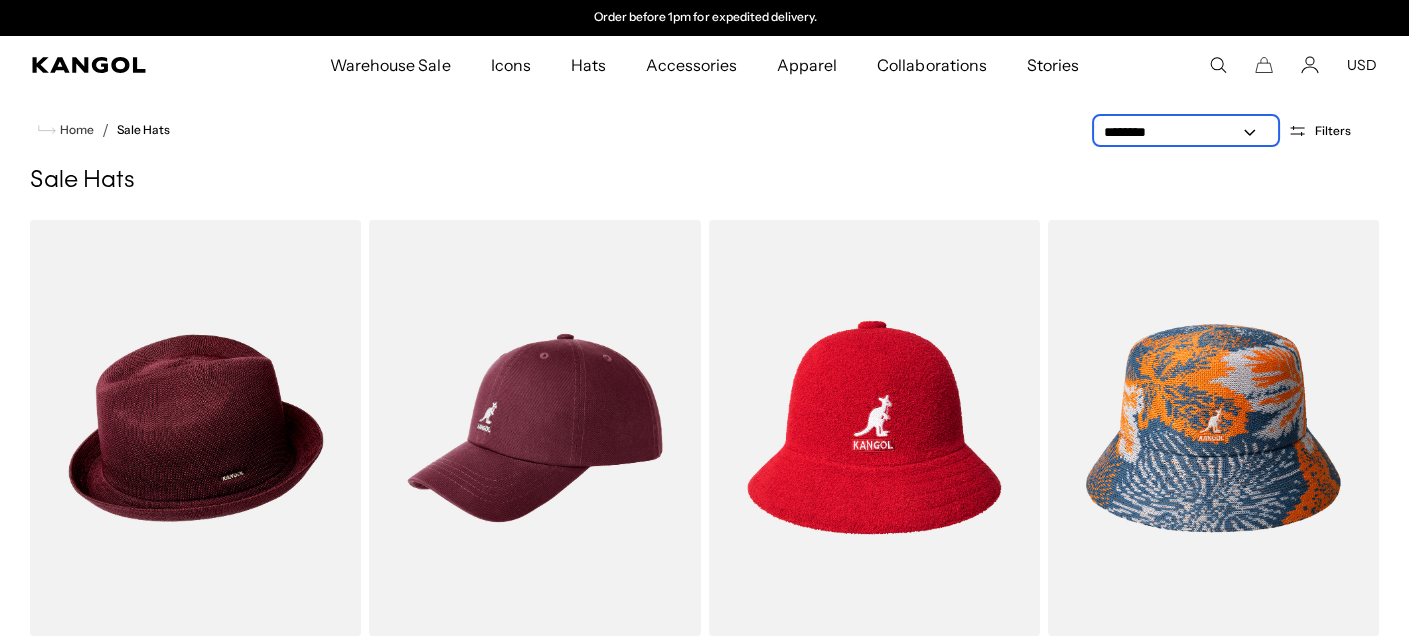 click on "**********" at bounding box center (1186, 132) 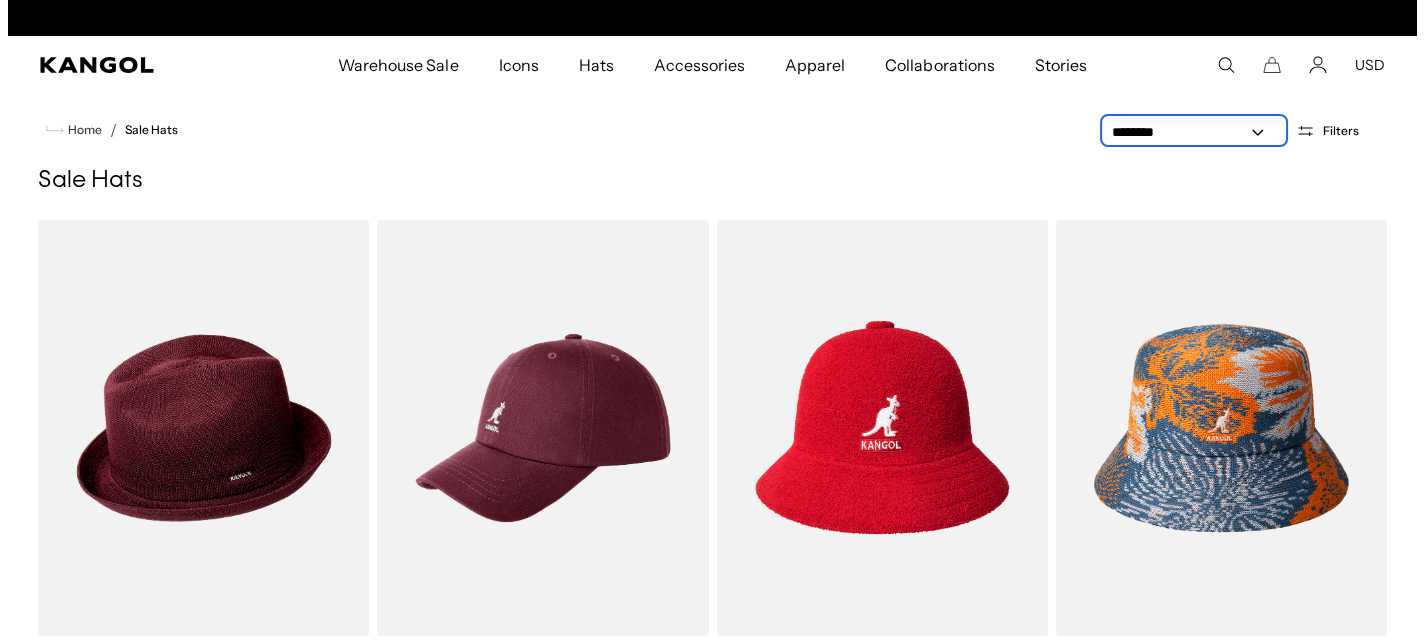 scroll, scrollTop: 0, scrollLeft: 0, axis: both 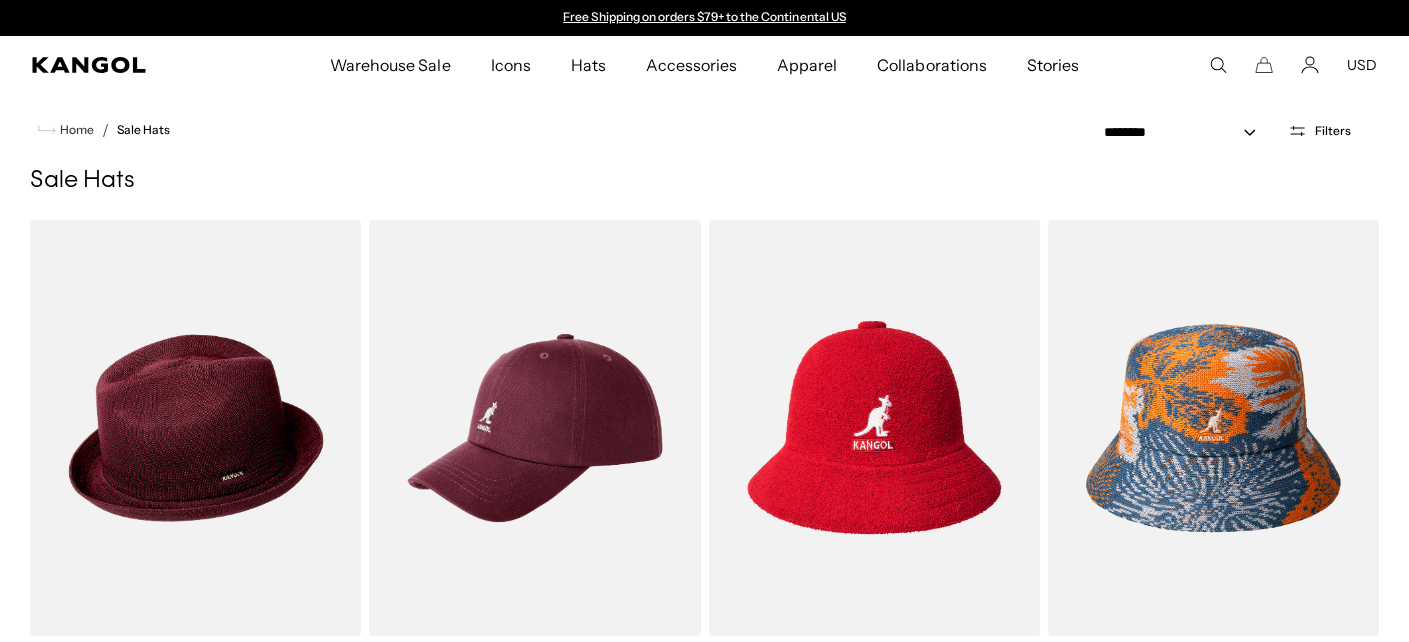 click on "Home
/
Sale Hats" at bounding box center (704, 130) 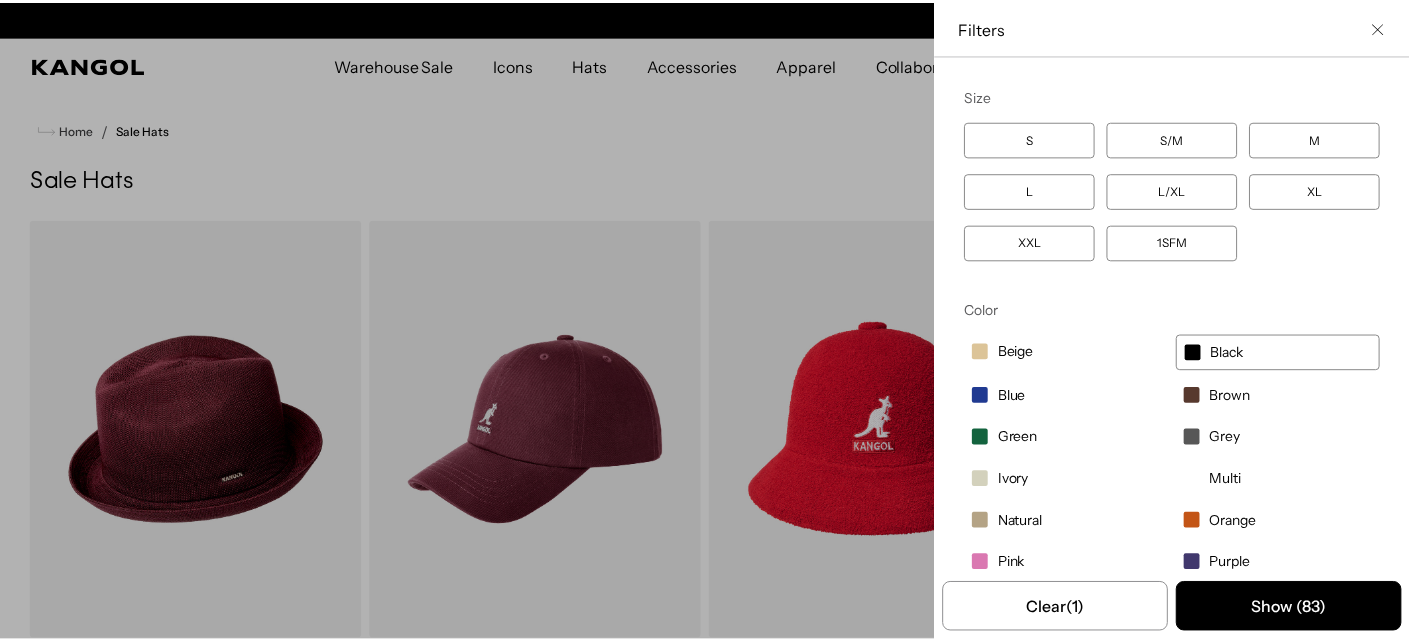 scroll, scrollTop: 0, scrollLeft: 411, axis: horizontal 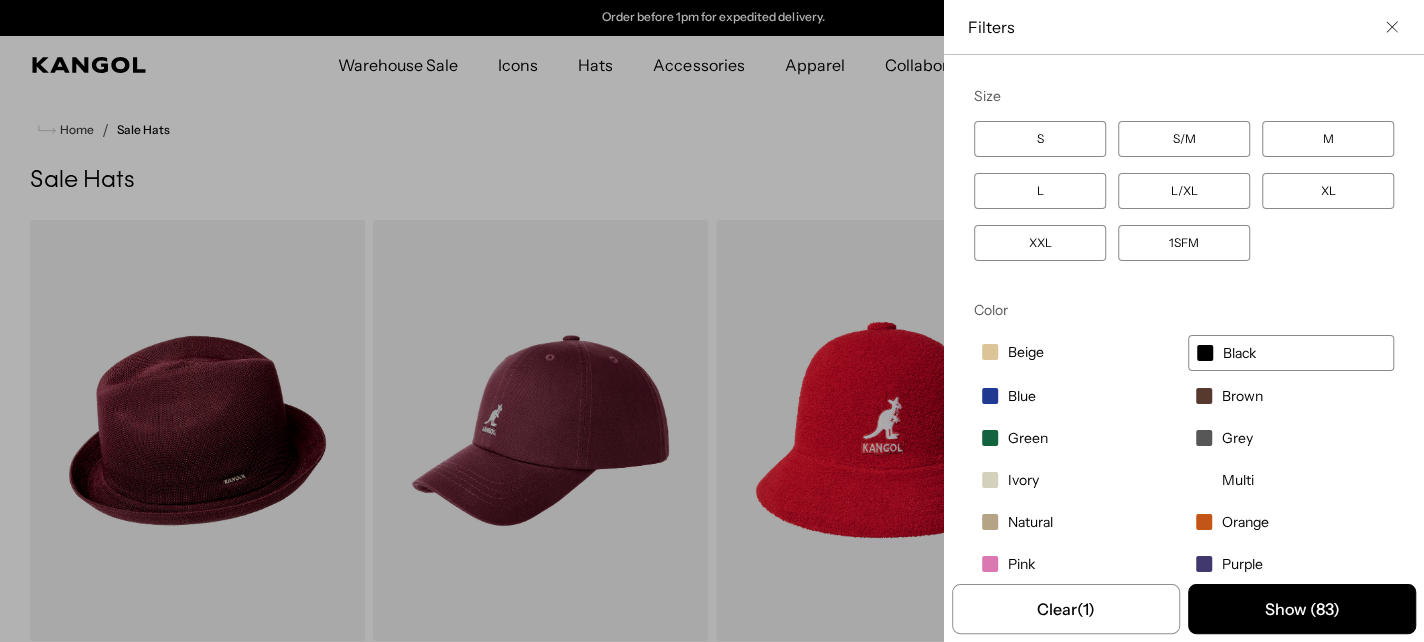 click at bounding box center [712, 321] 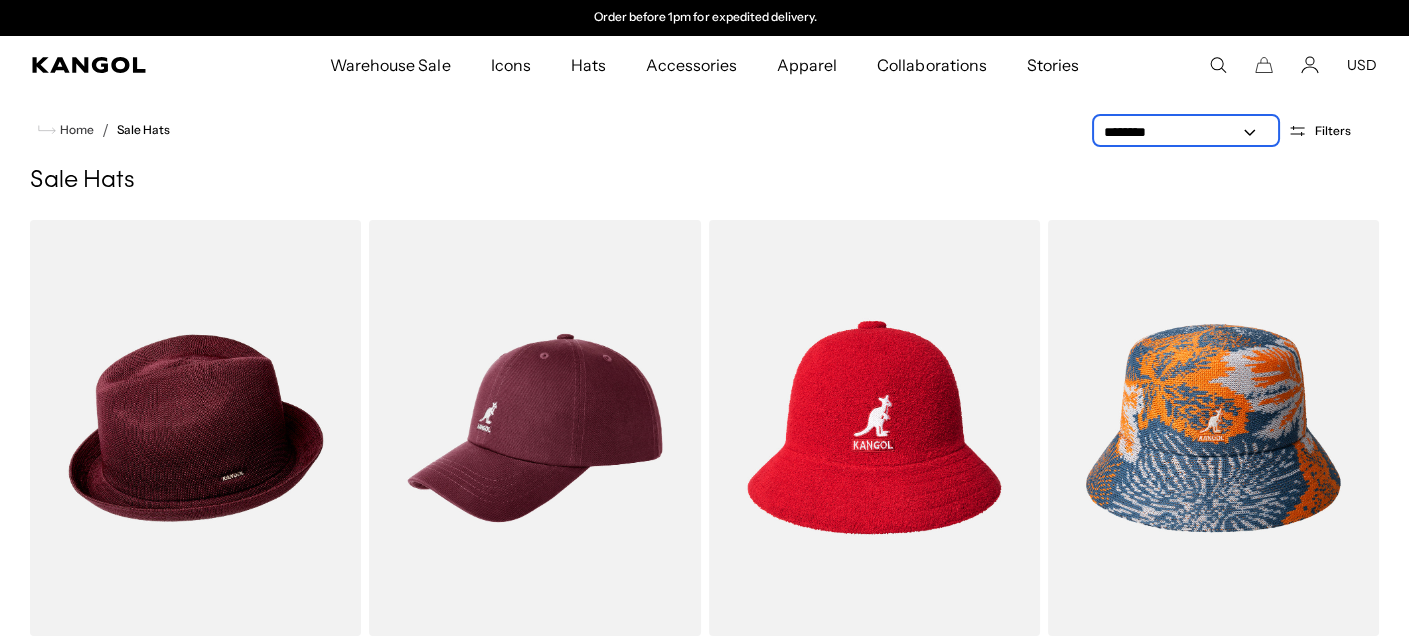 click on "**********" at bounding box center (1186, 132) 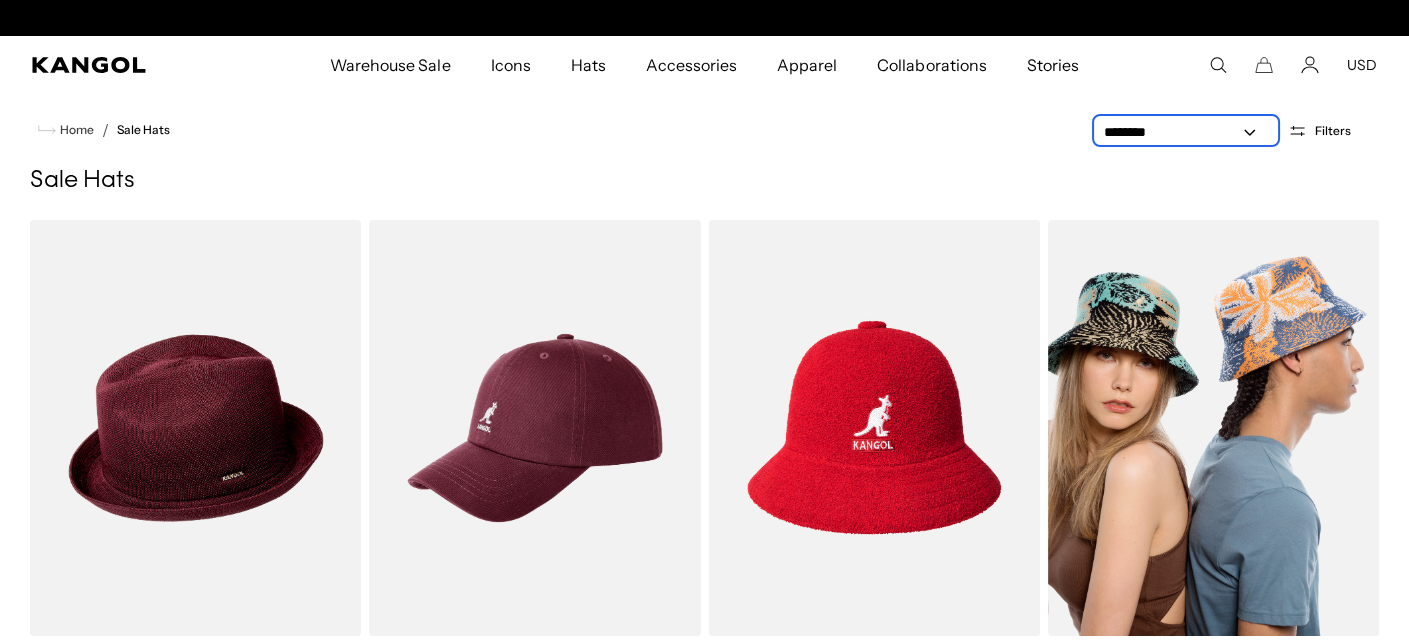 scroll, scrollTop: 0, scrollLeft: 0, axis: both 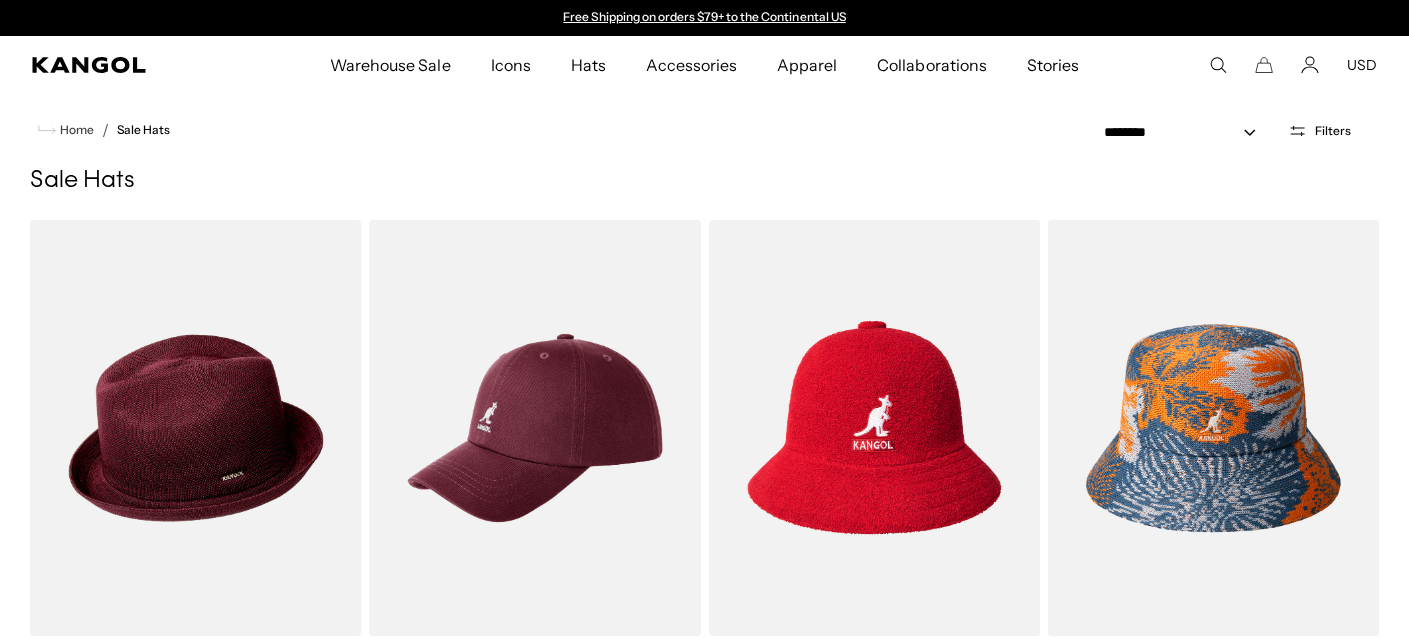 click on "Home
/
Sale Hats" at bounding box center (704, 130) 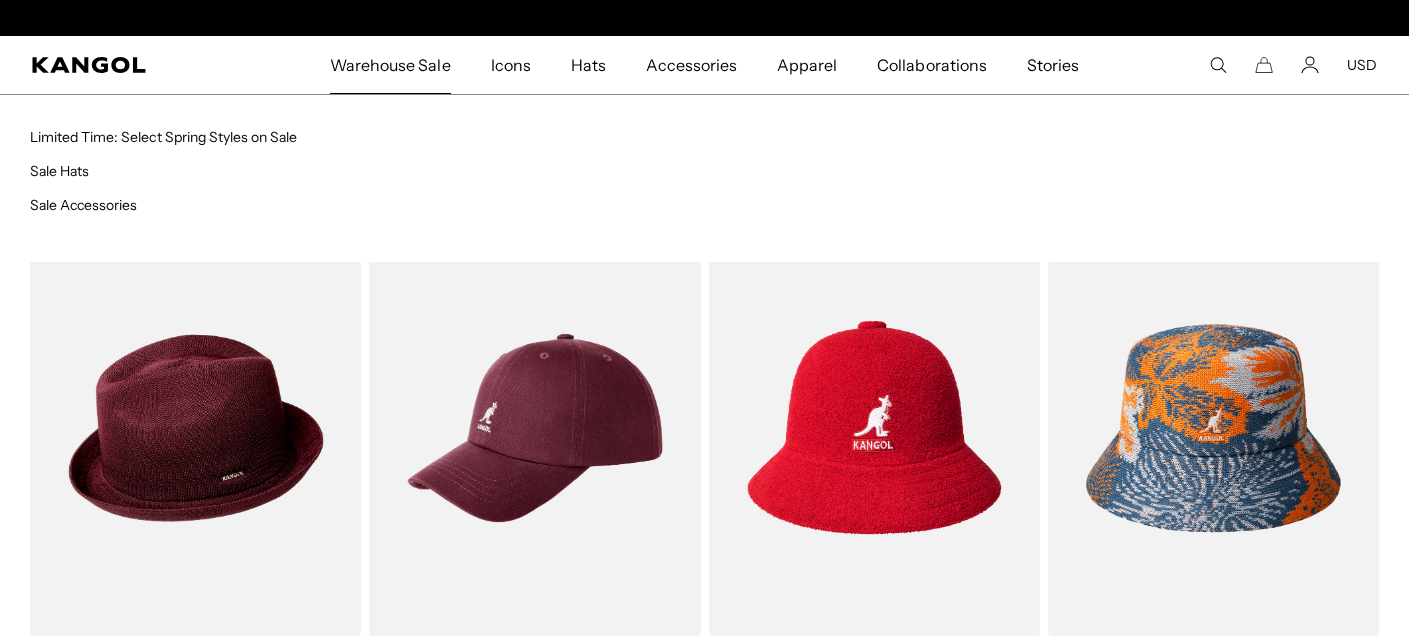 scroll, scrollTop: 0, scrollLeft: 411, axis: horizontal 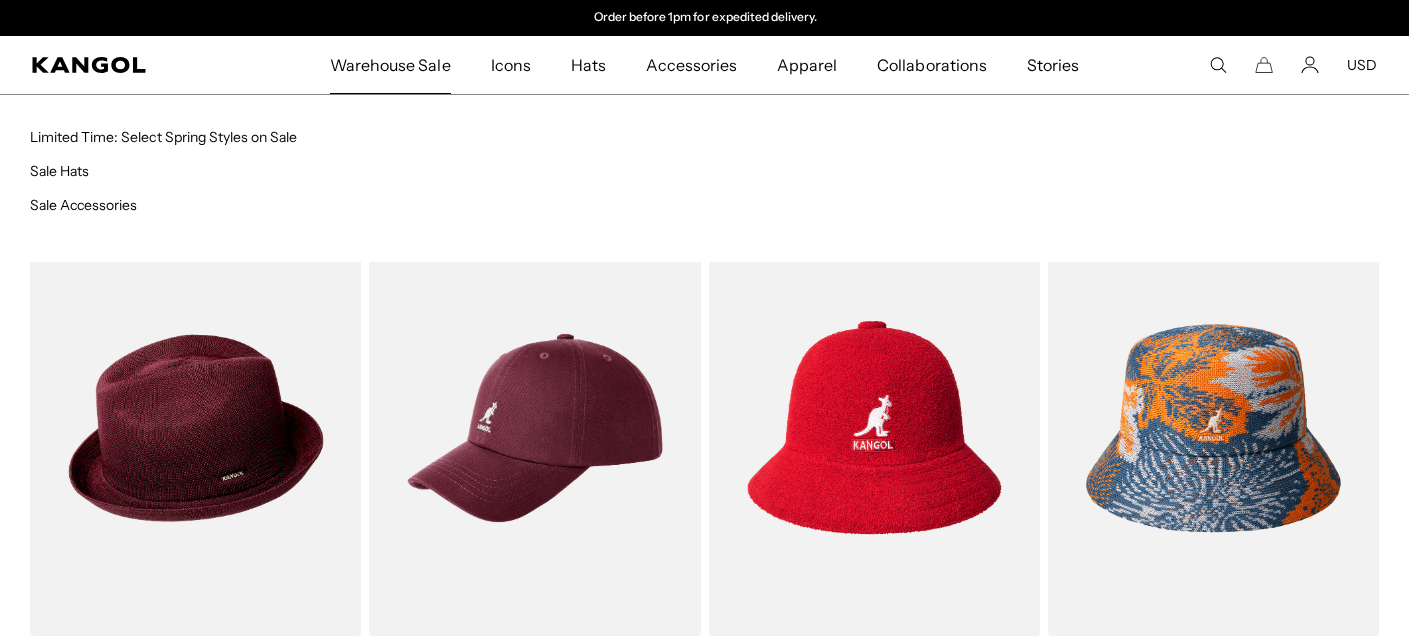 click on "Warehouse Sale" at bounding box center [390, 65] 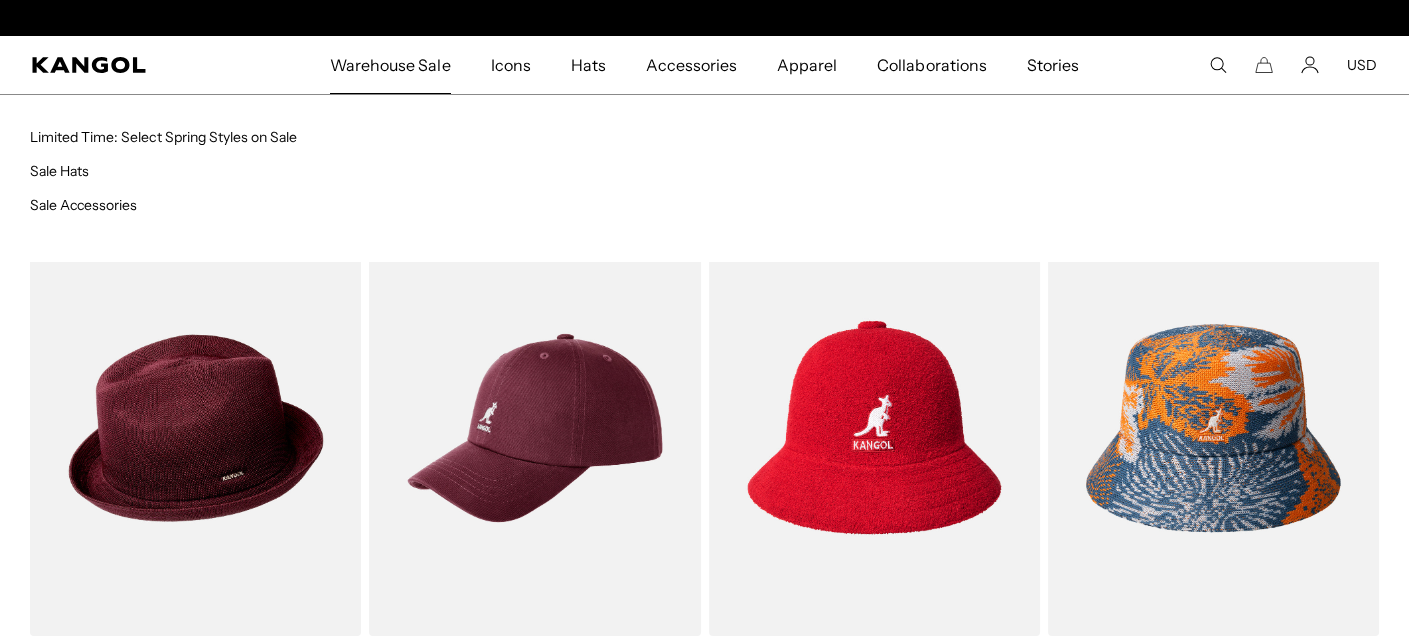 scroll, scrollTop: 0, scrollLeft: 0, axis: both 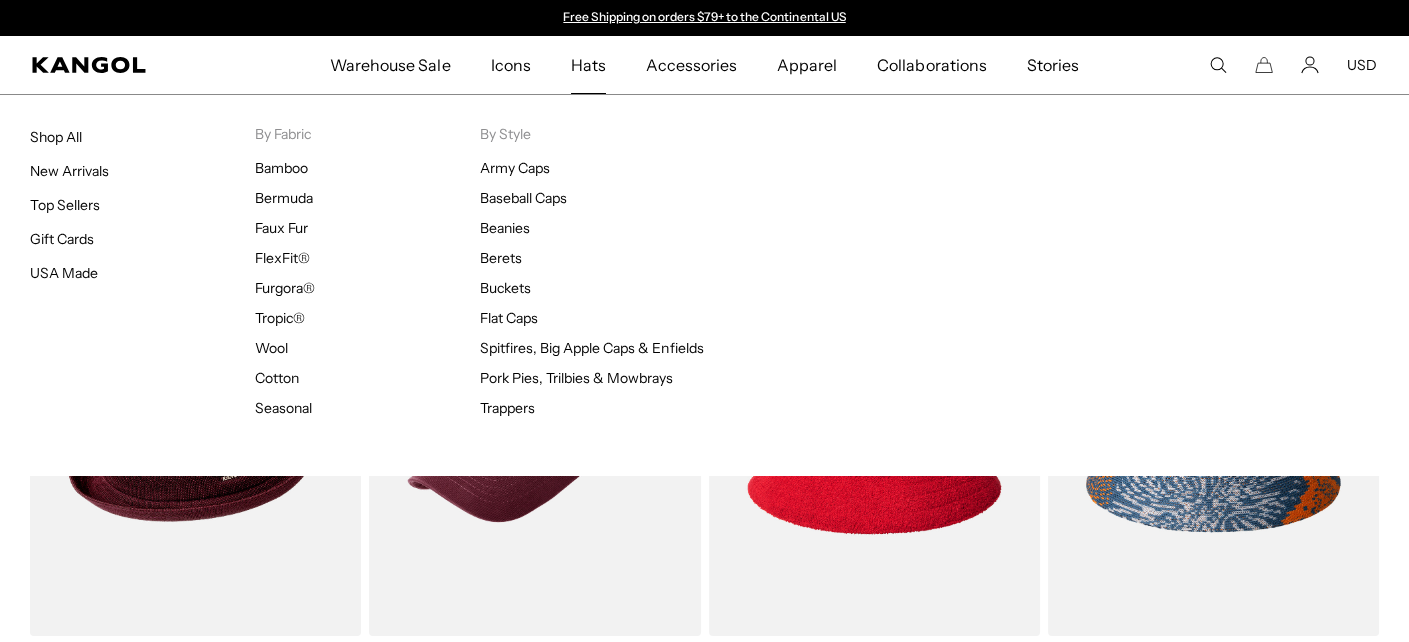 click on "Hats" at bounding box center (588, 65) 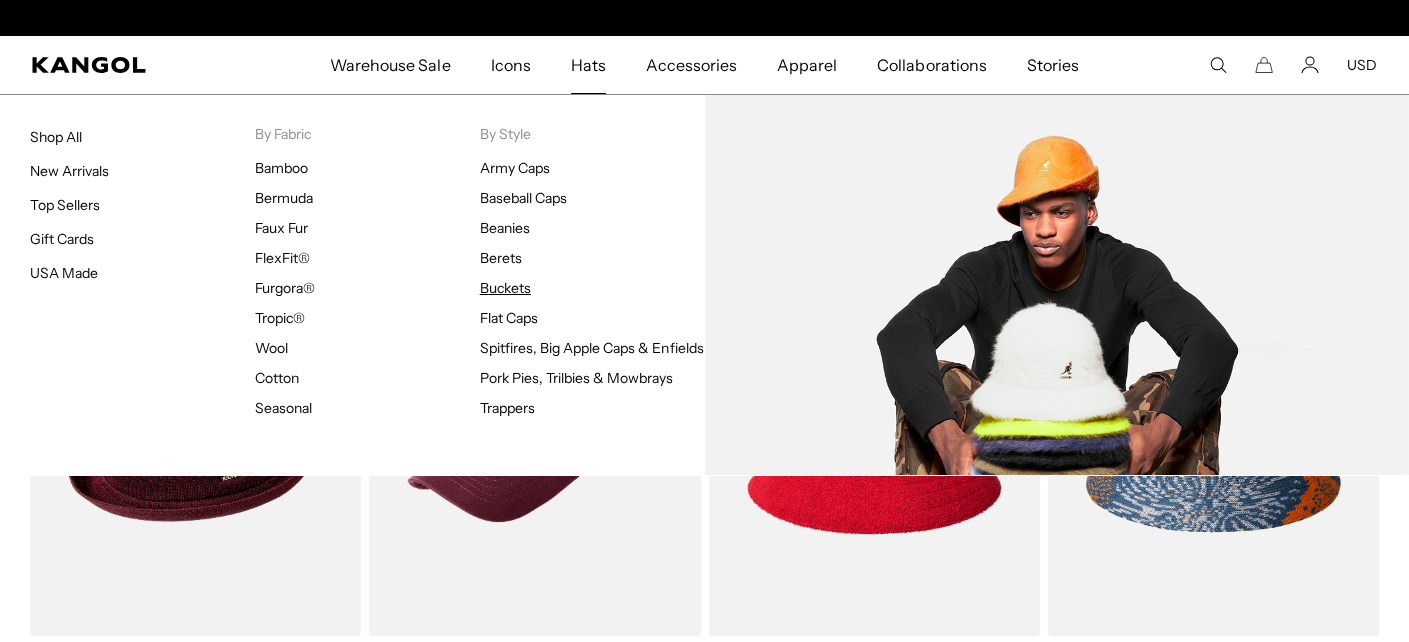 scroll, scrollTop: 0, scrollLeft: 0, axis: both 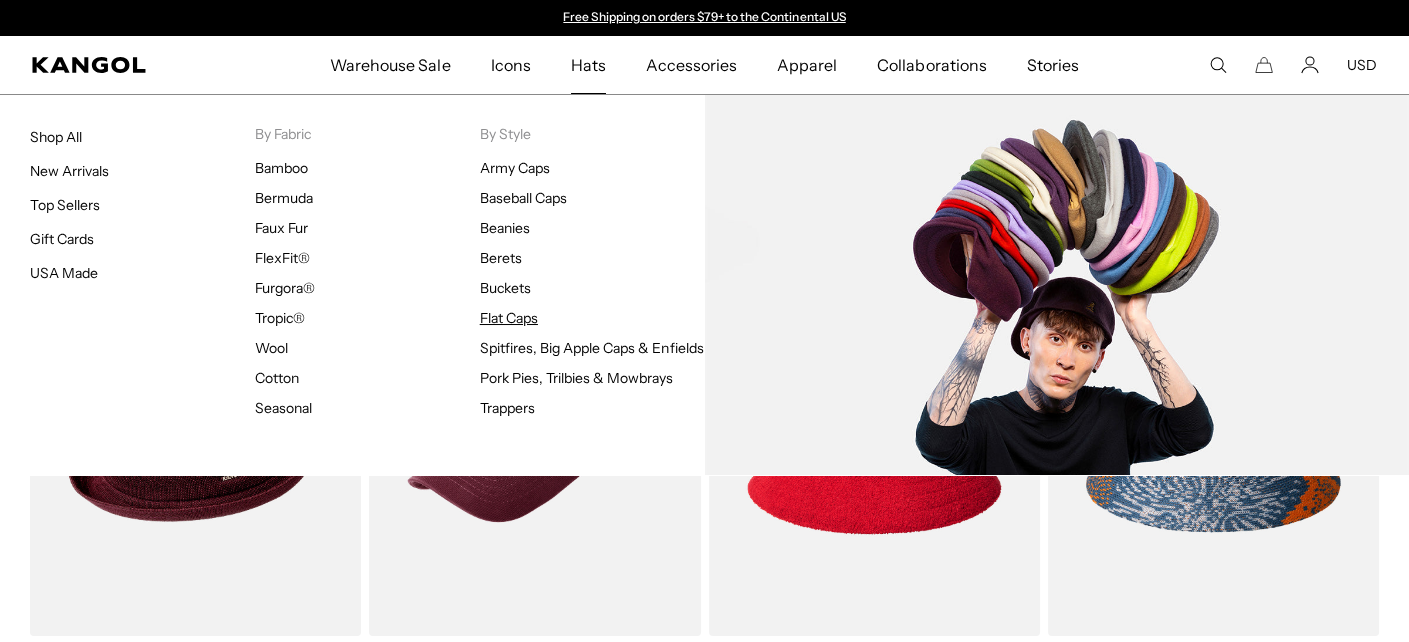 click on "Flat Caps" at bounding box center [509, 318] 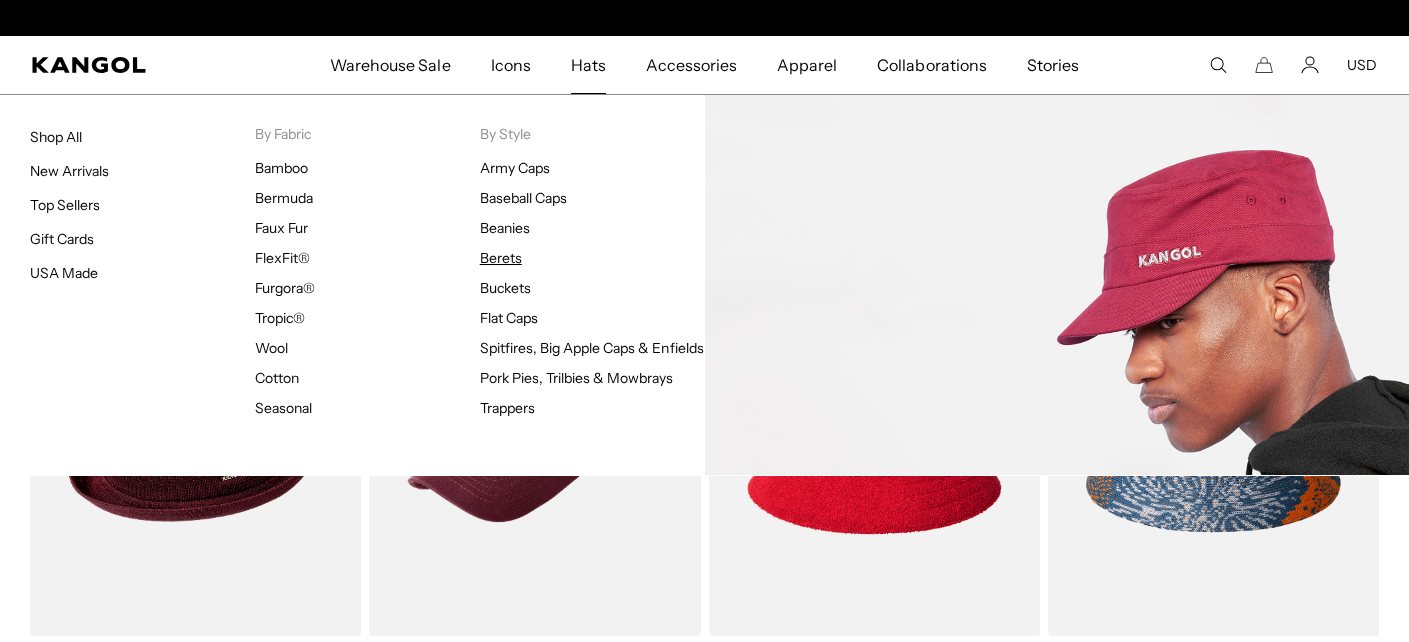 scroll, scrollTop: 0, scrollLeft: 411, axis: horizontal 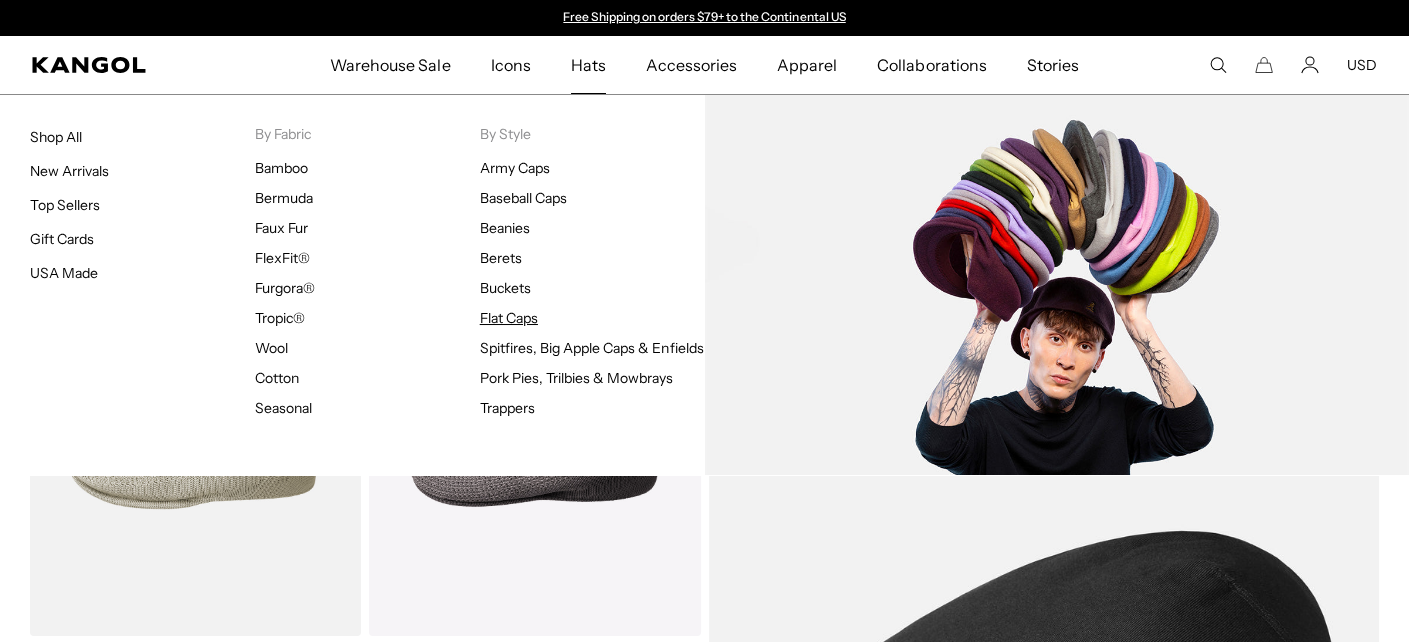 click on "Flat Caps" at bounding box center (509, 318) 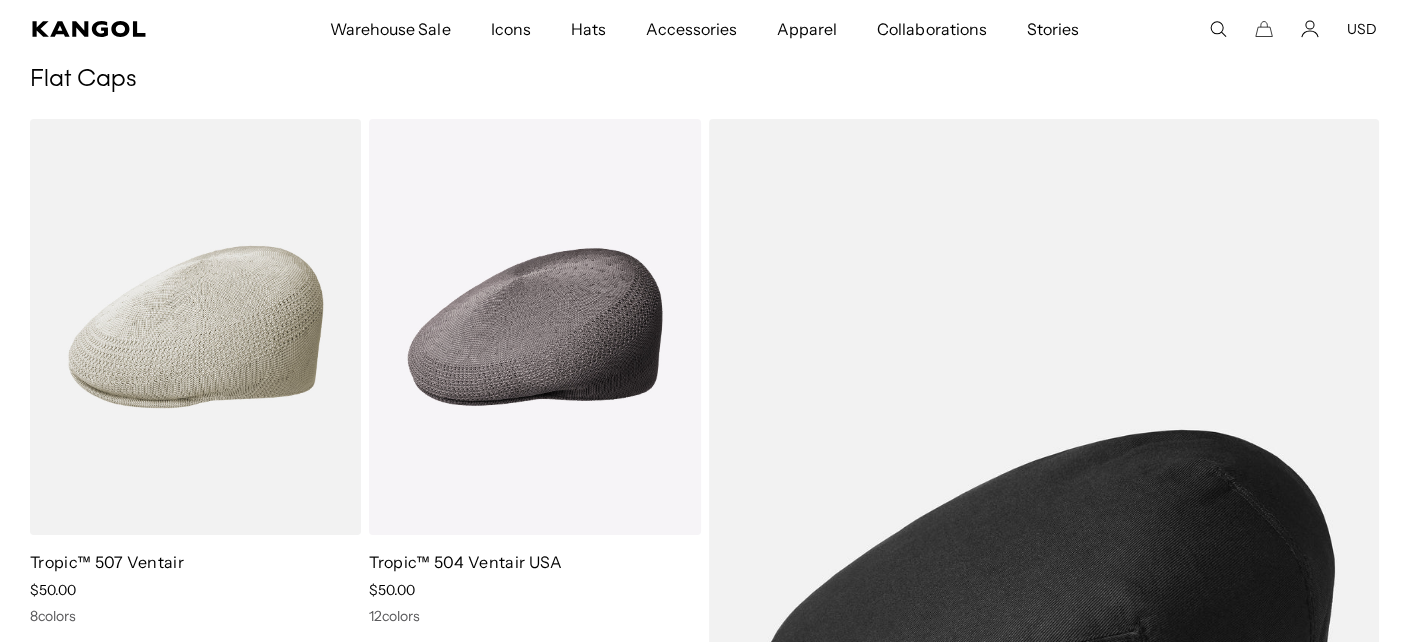 scroll, scrollTop: 133, scrollLeft: 0, axis: vertical 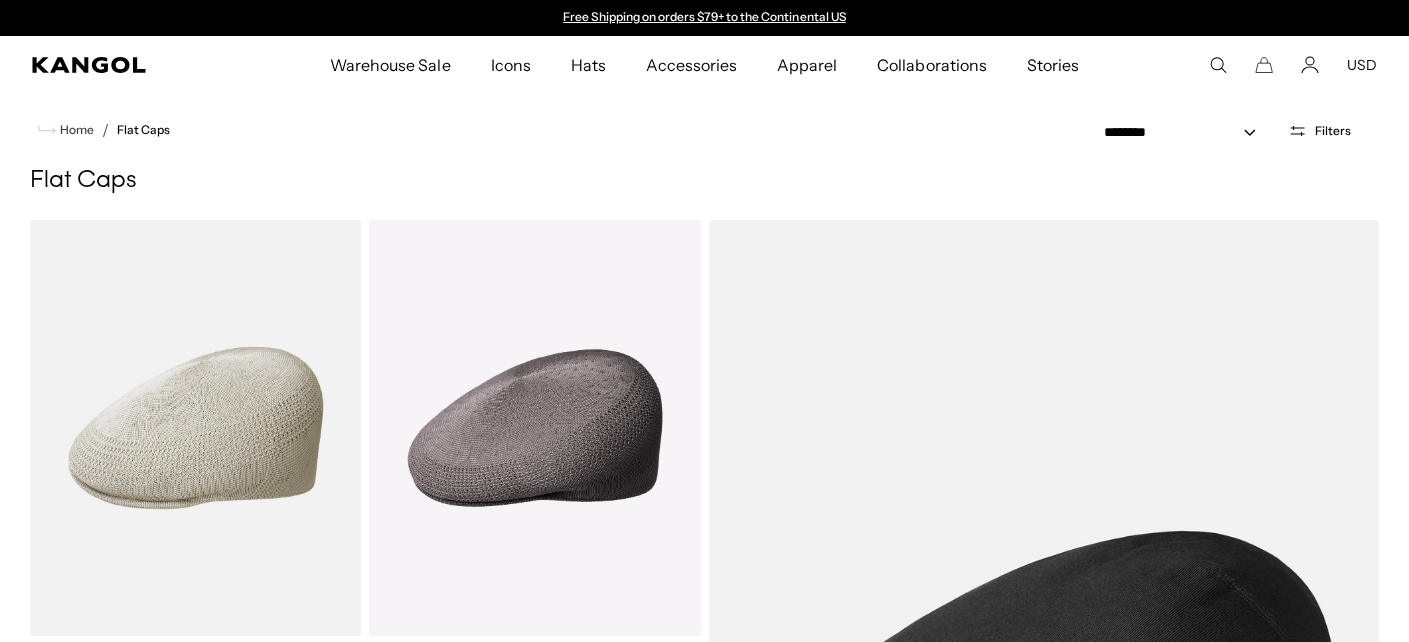 click 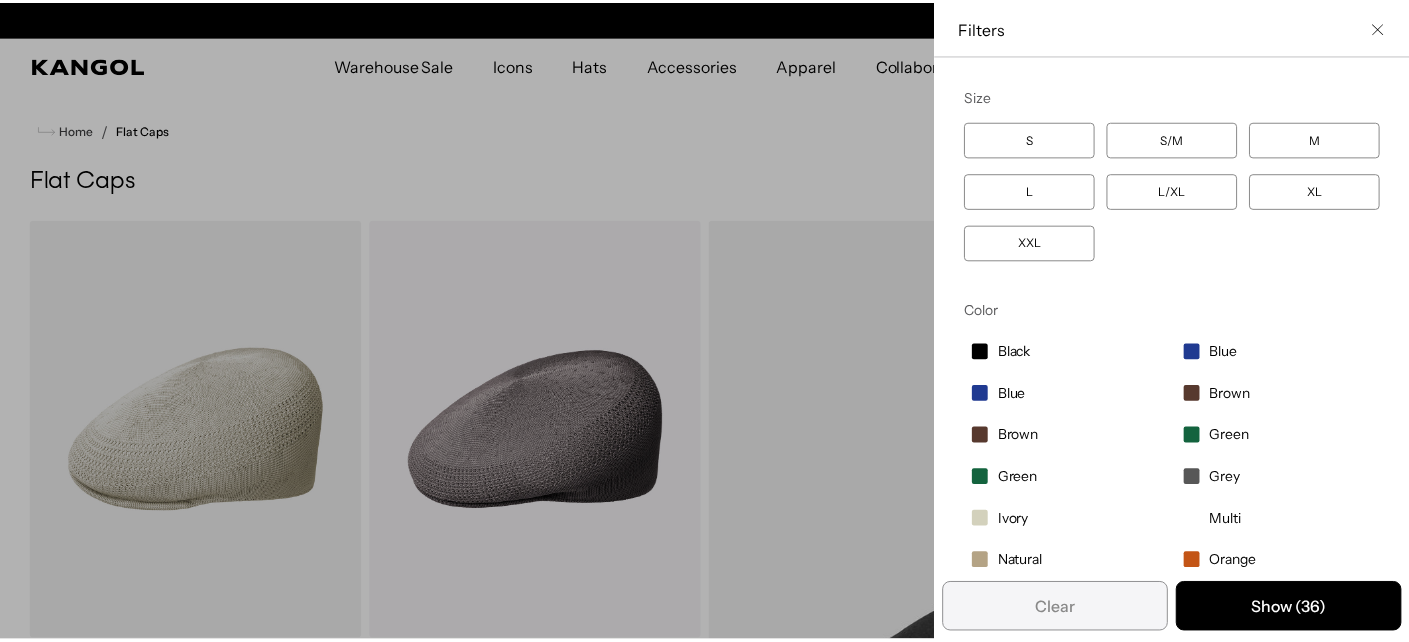 scroll, scrollTop: 0, scrollLeft: 411, axis: horizontal 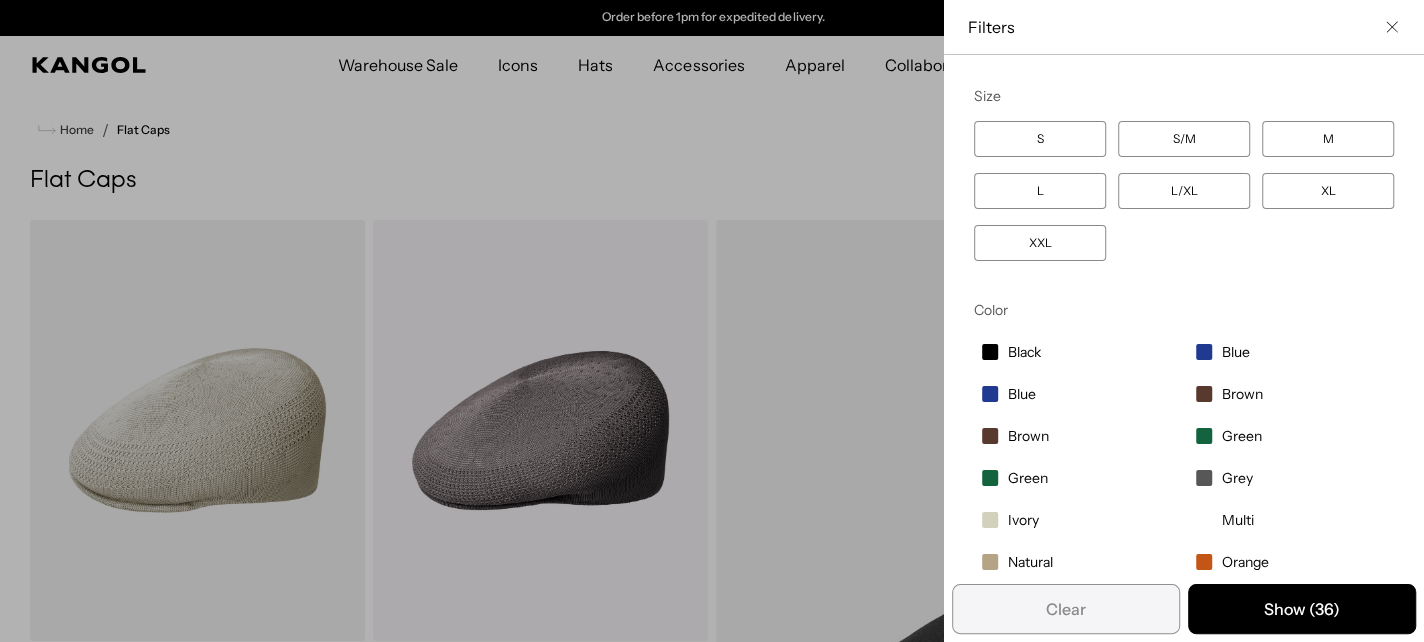 click on "L" at bounding box center (1040, 191) 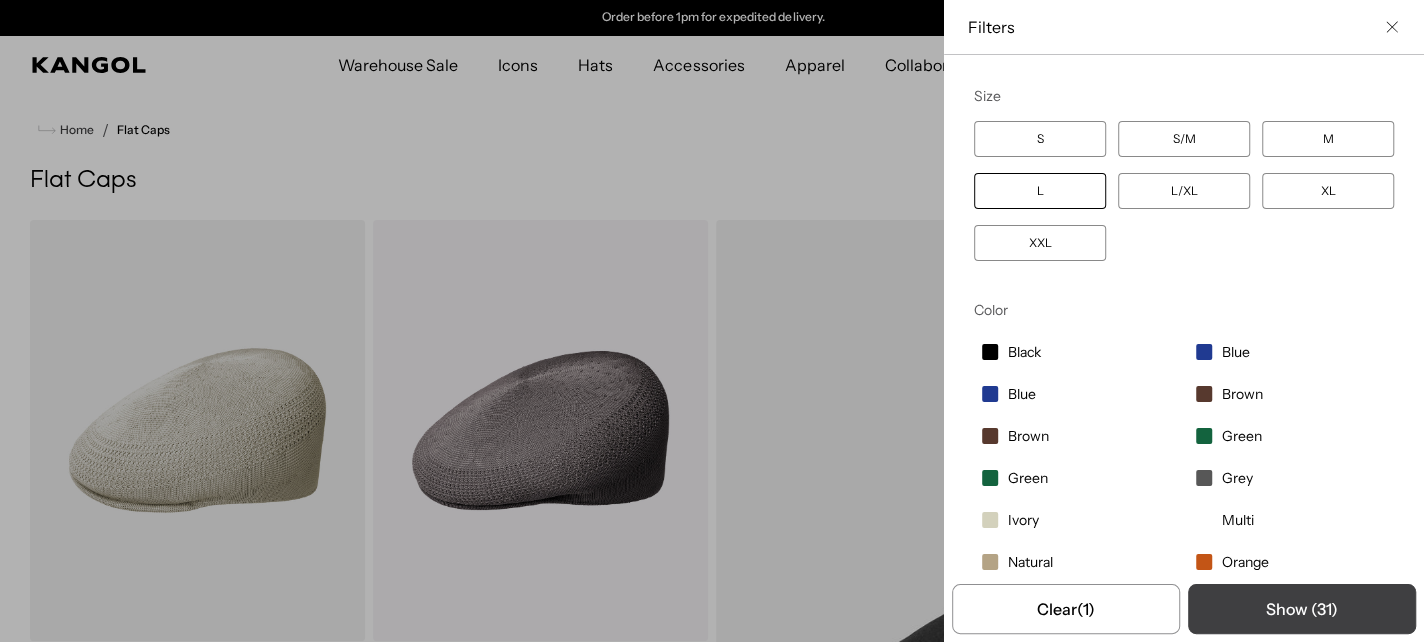 click on "Show ( 31 )" at bounding box center (1302, 609) 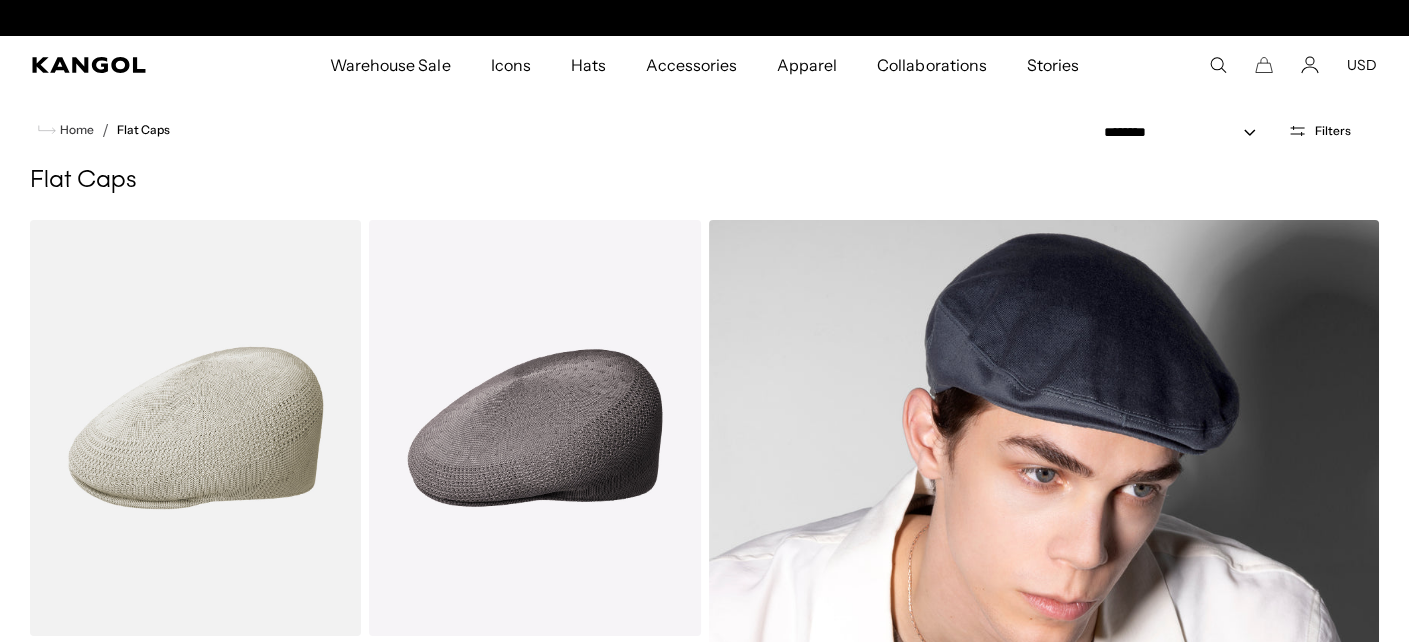 scroll, scrollTop: 0, scrollLeft: 0, axis: both 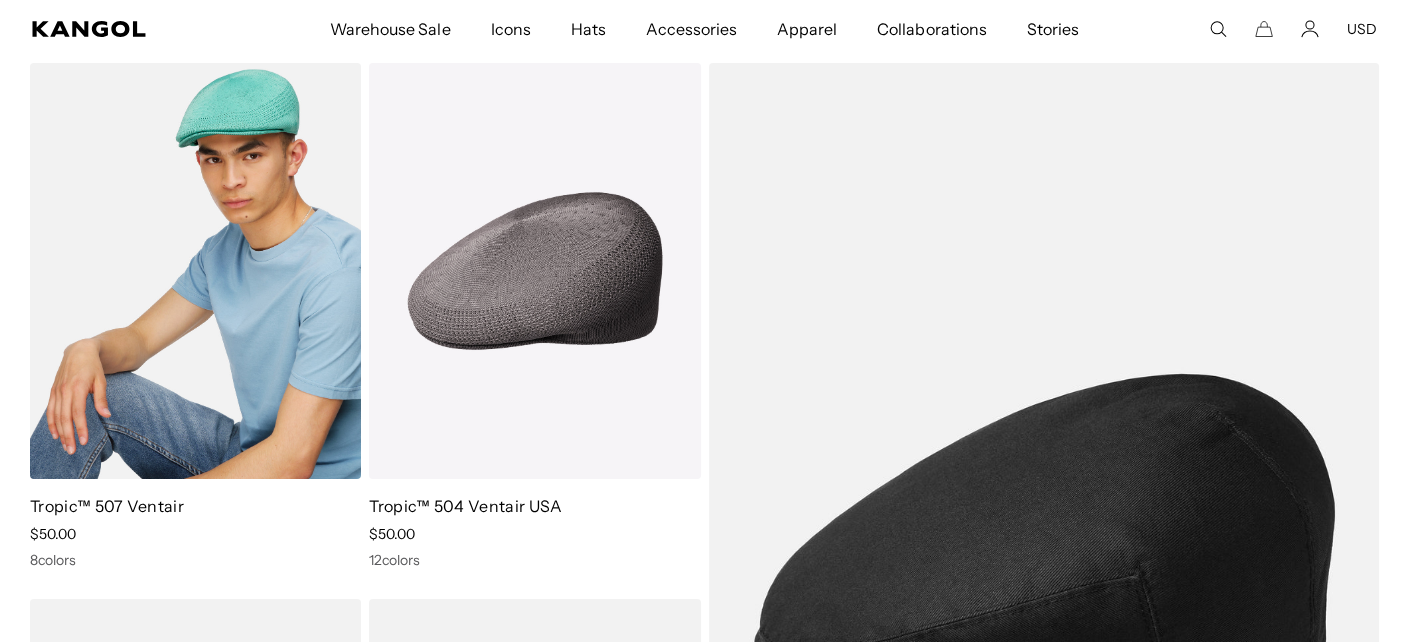 click at bounding box center [195, 271] 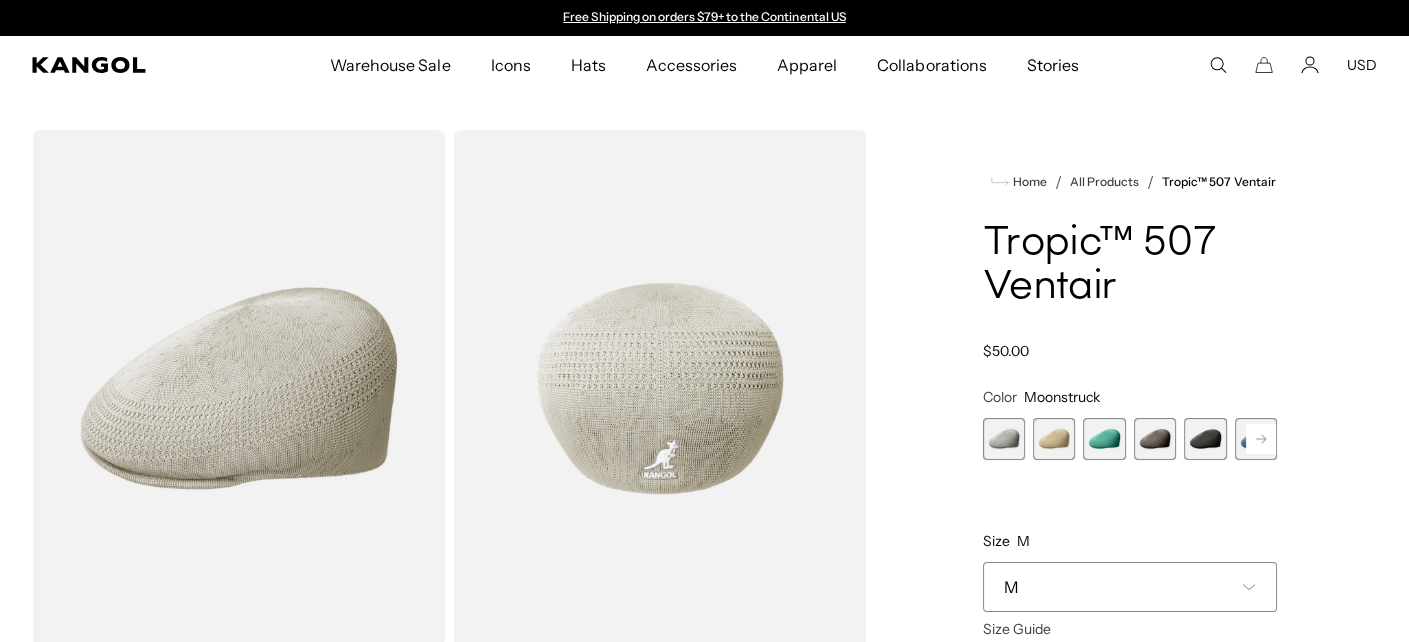 scroll, scrollTop: 0, scrollLeft: 0, axis: both 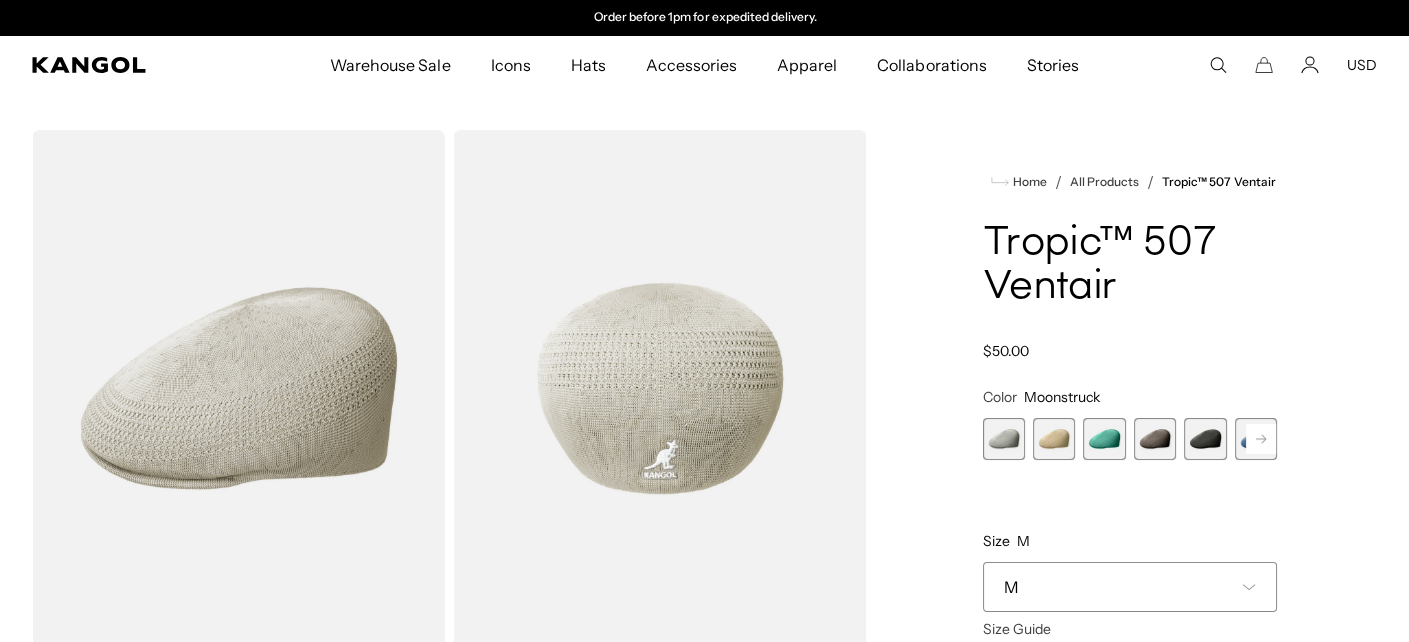 click at bounding box center (1155, 439) 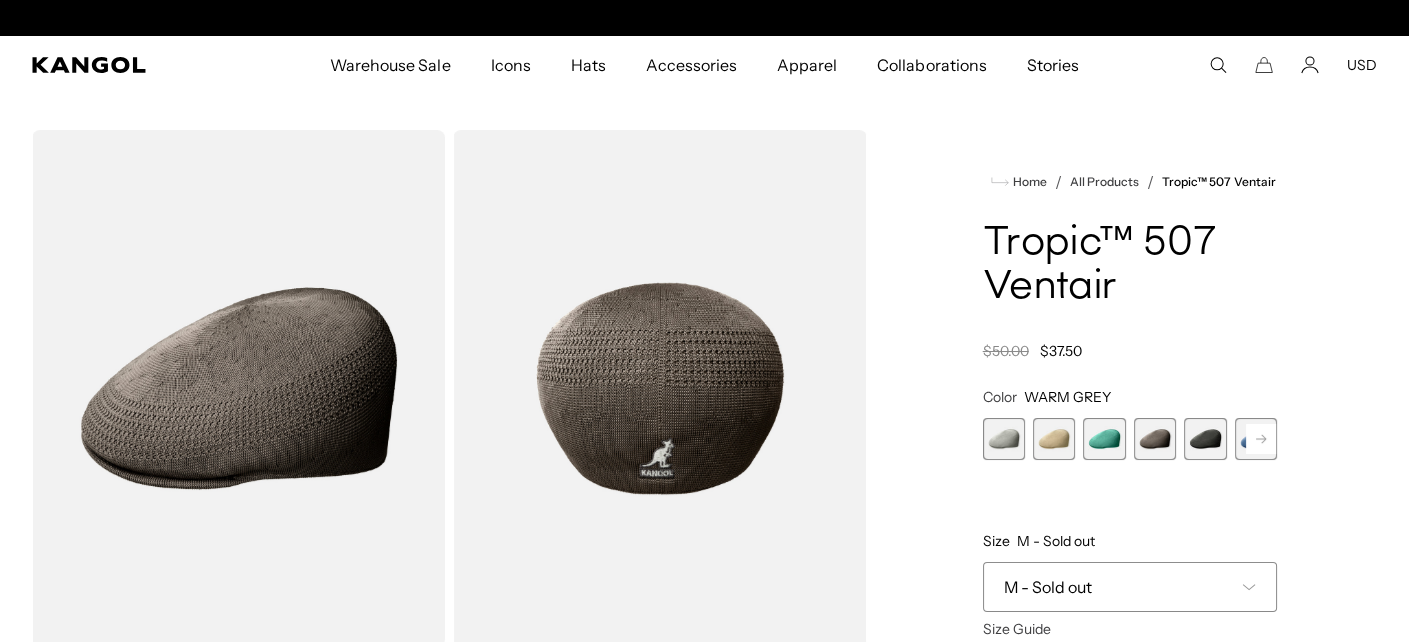scroll, scrollTop: 0, scrollLeft: 0, axis: both 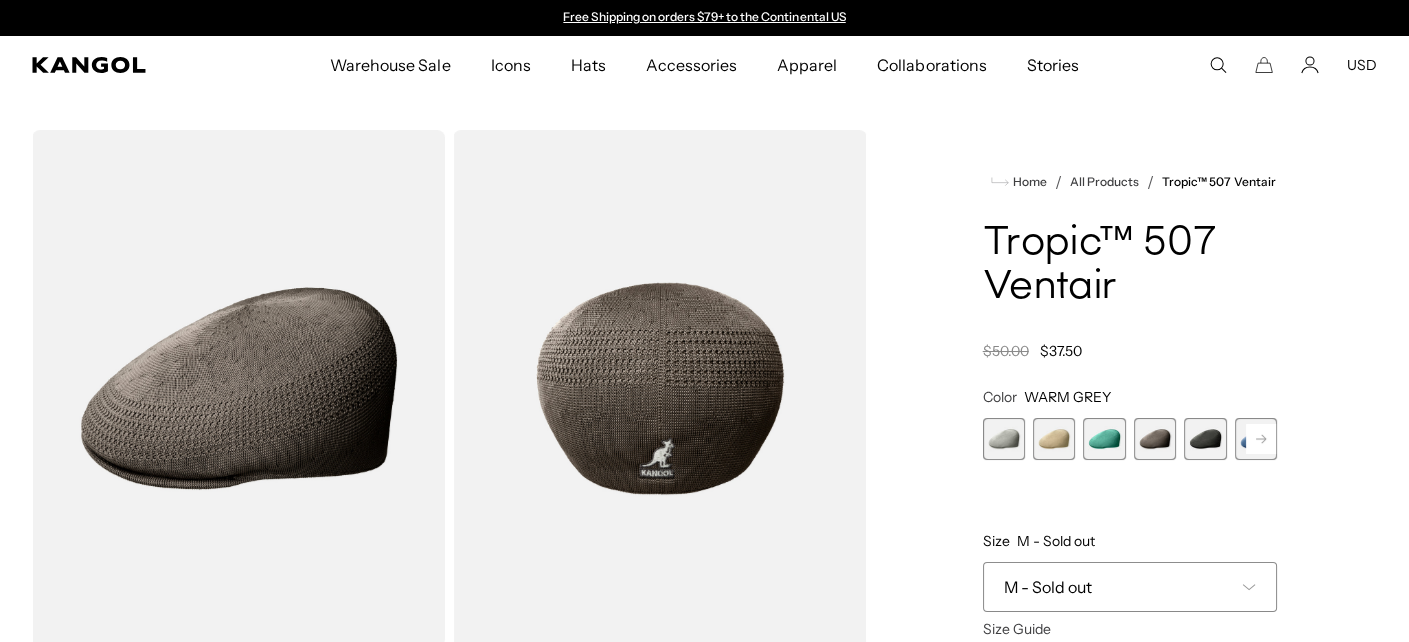 click at bounding box center (1205, 439) 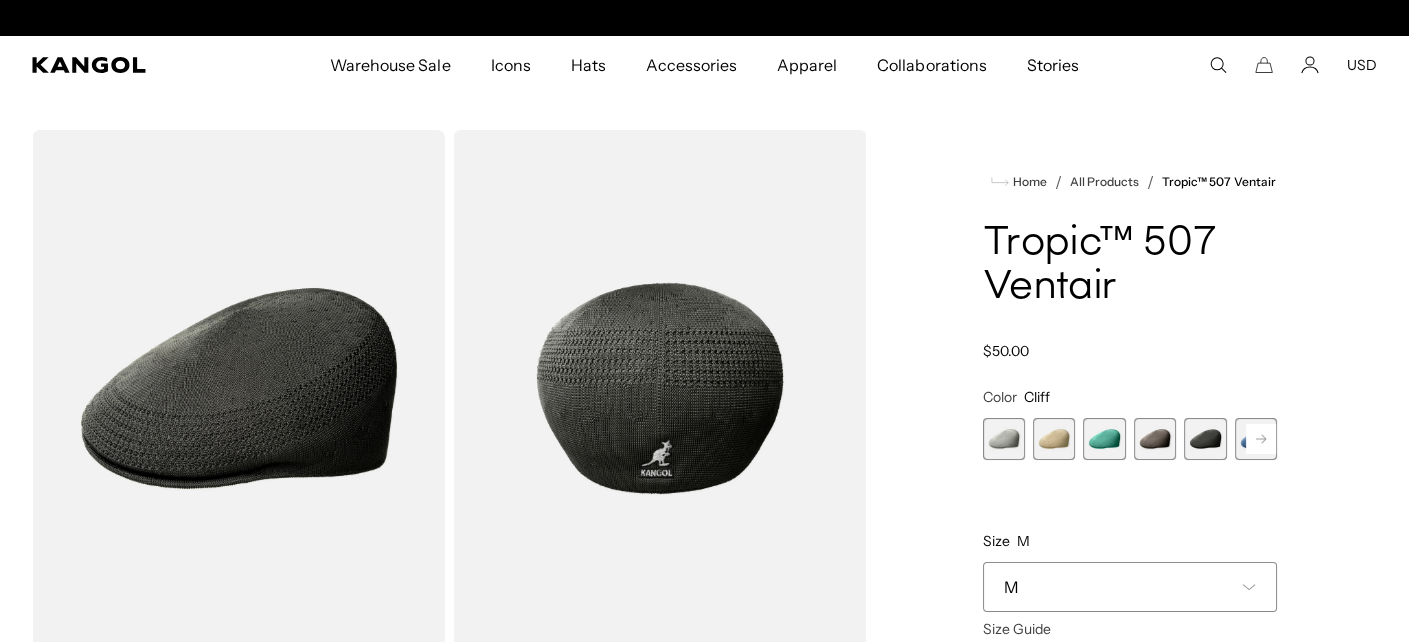scroll, scrollTop: 0, scrollLeft: 411, axis: horizontal 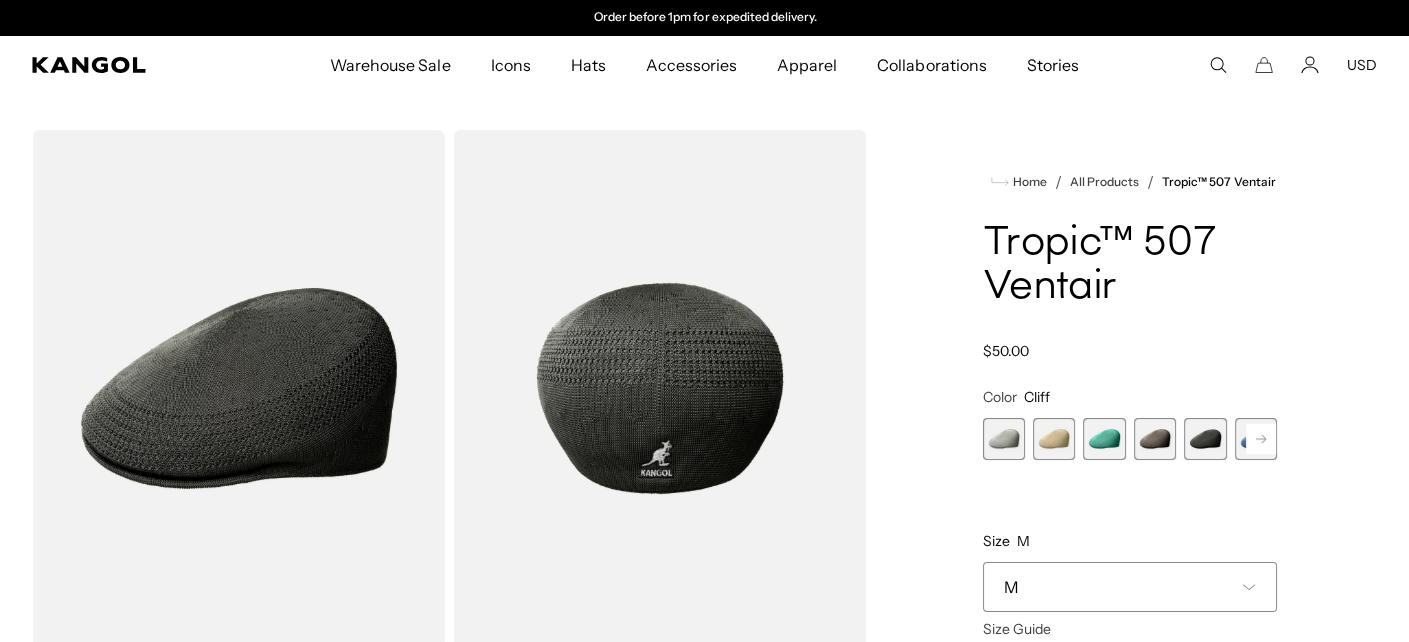 click 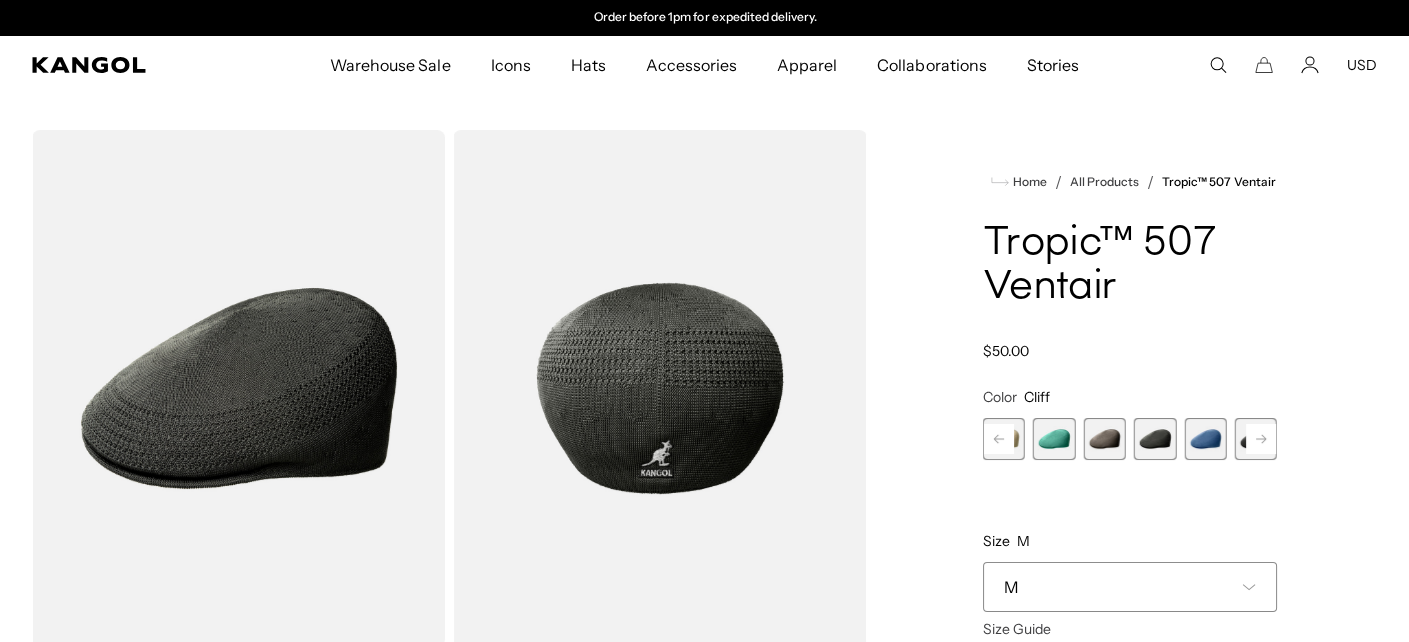 click at bounding box center [1205, 439] 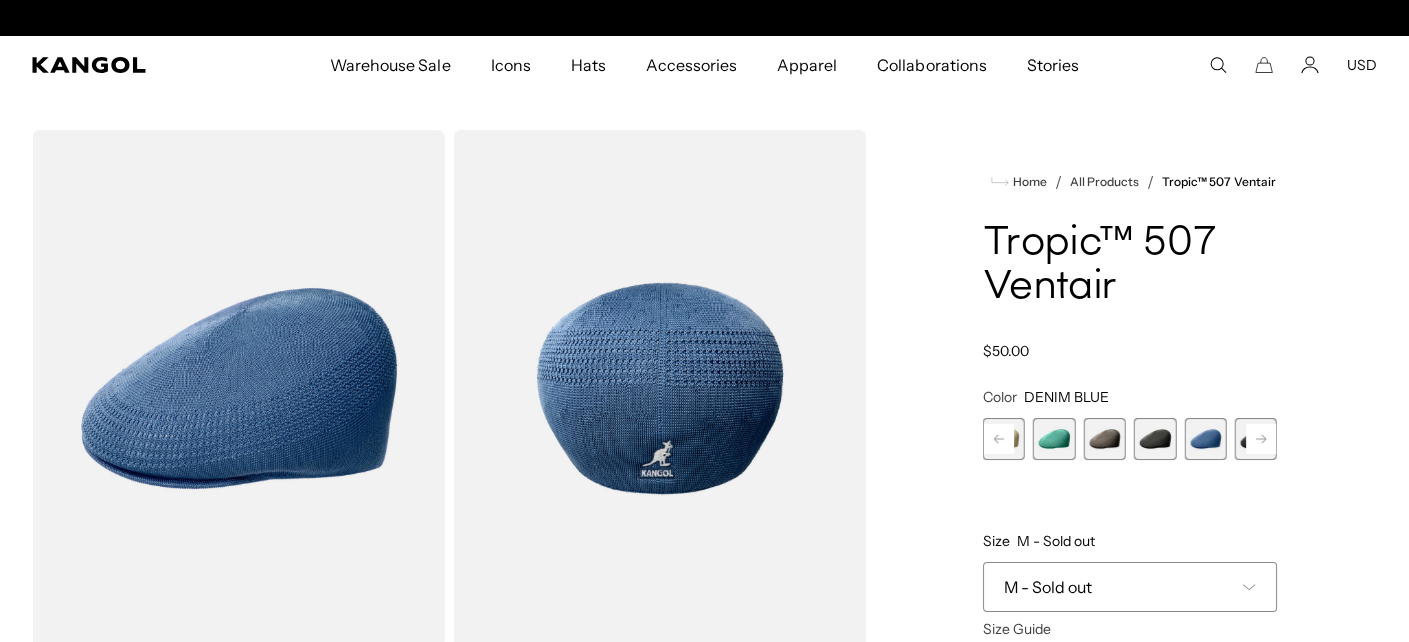 scroll, scrollTop: 0, scrollLeft: 0, axis: both 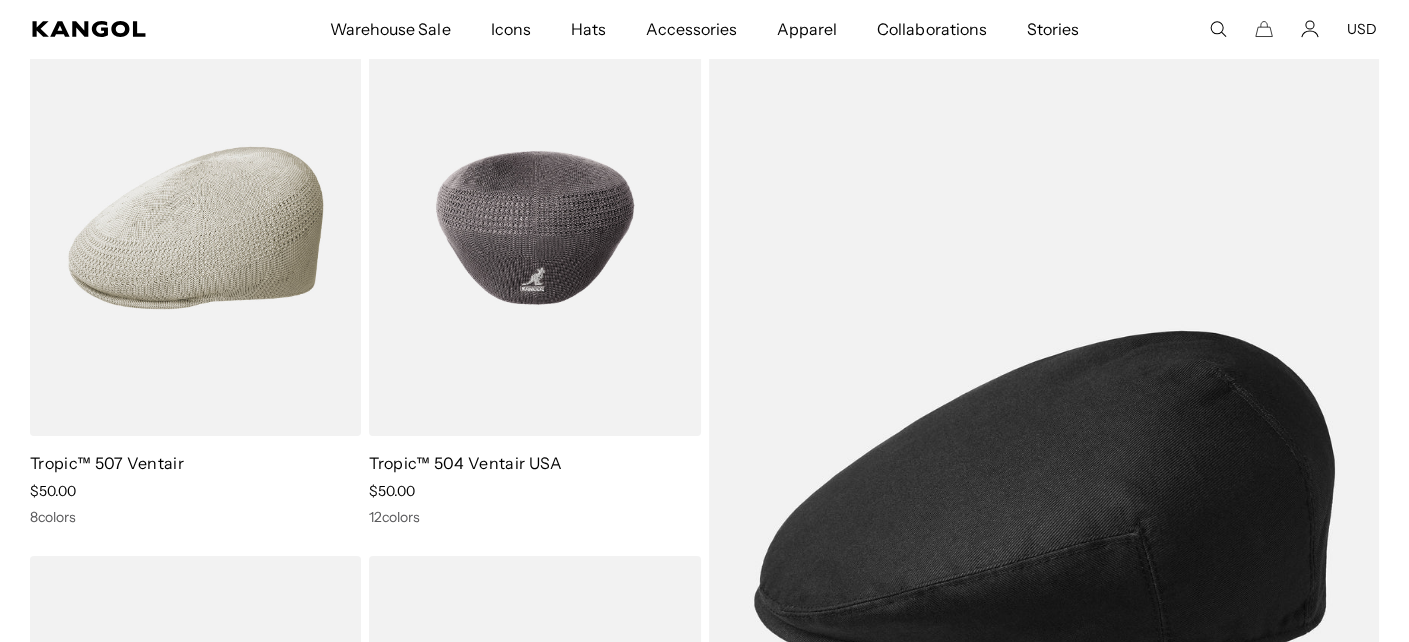 click at bounding box center [534, 228] 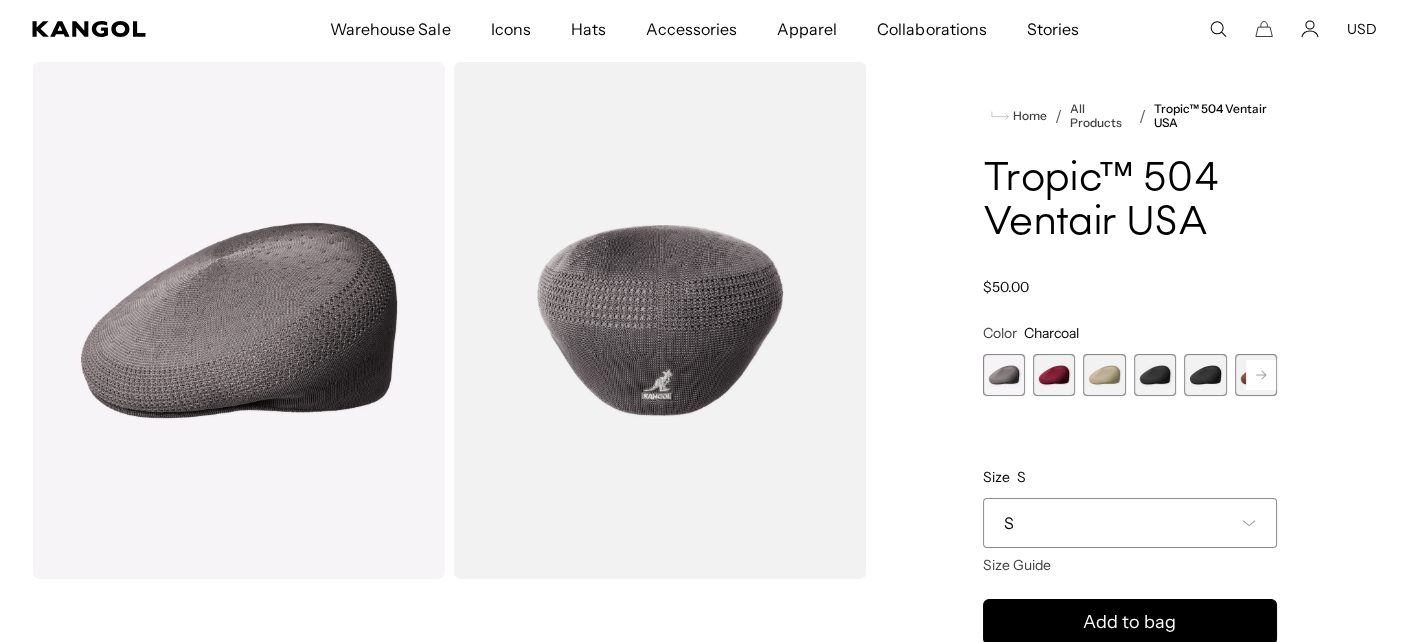 scroll, scrollTop: 200, scrollLeft: 0, axis: vertical 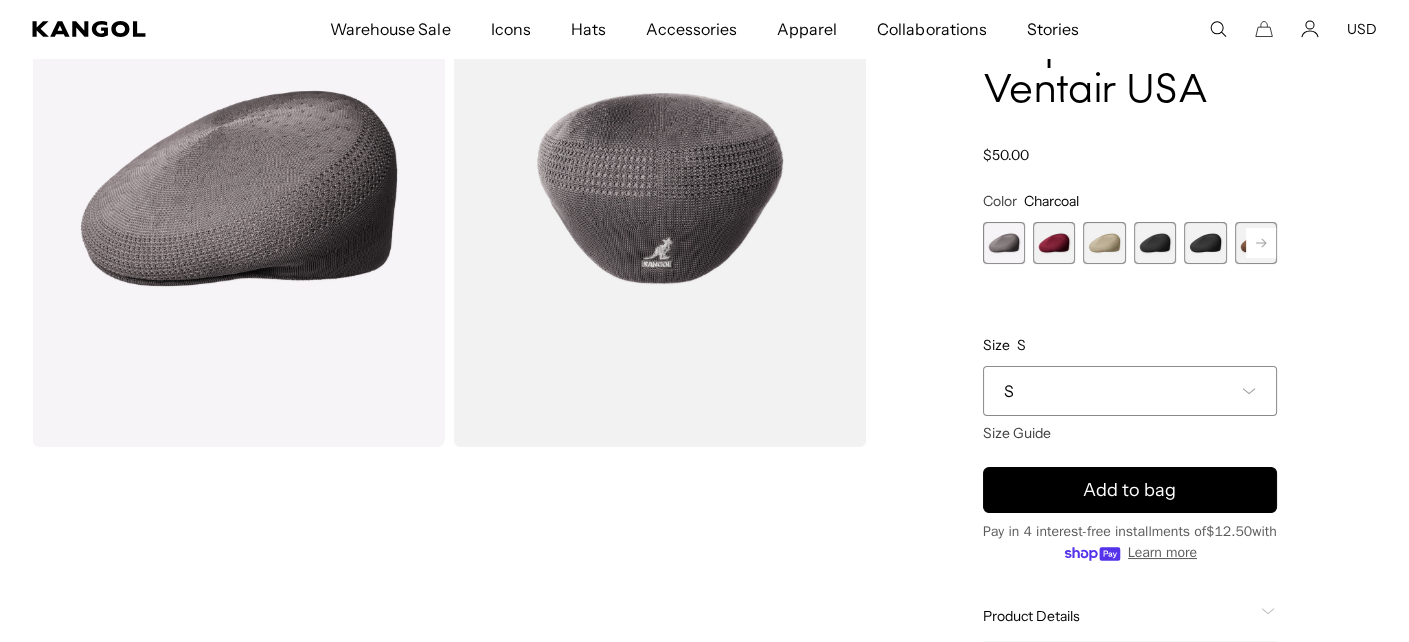 click on "S" at bounding box center (1130, 391) 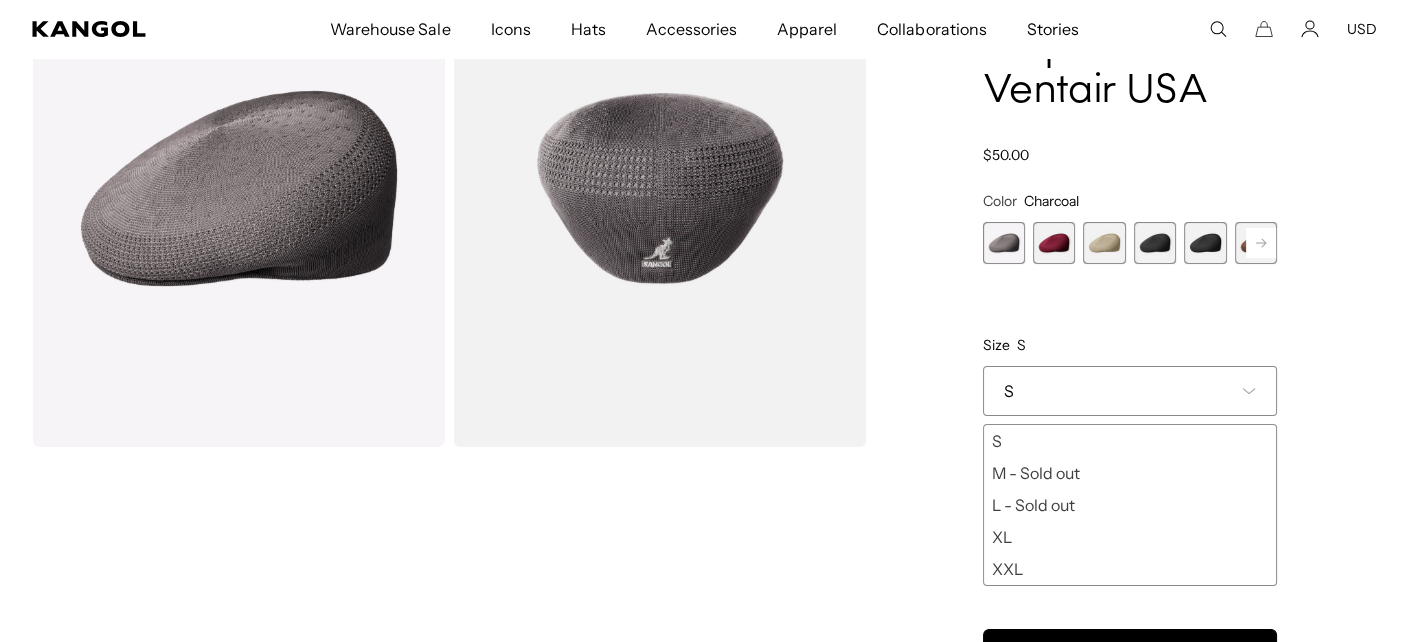 scroll, scrollTop: 0, scrollLeft: 0, axis: both 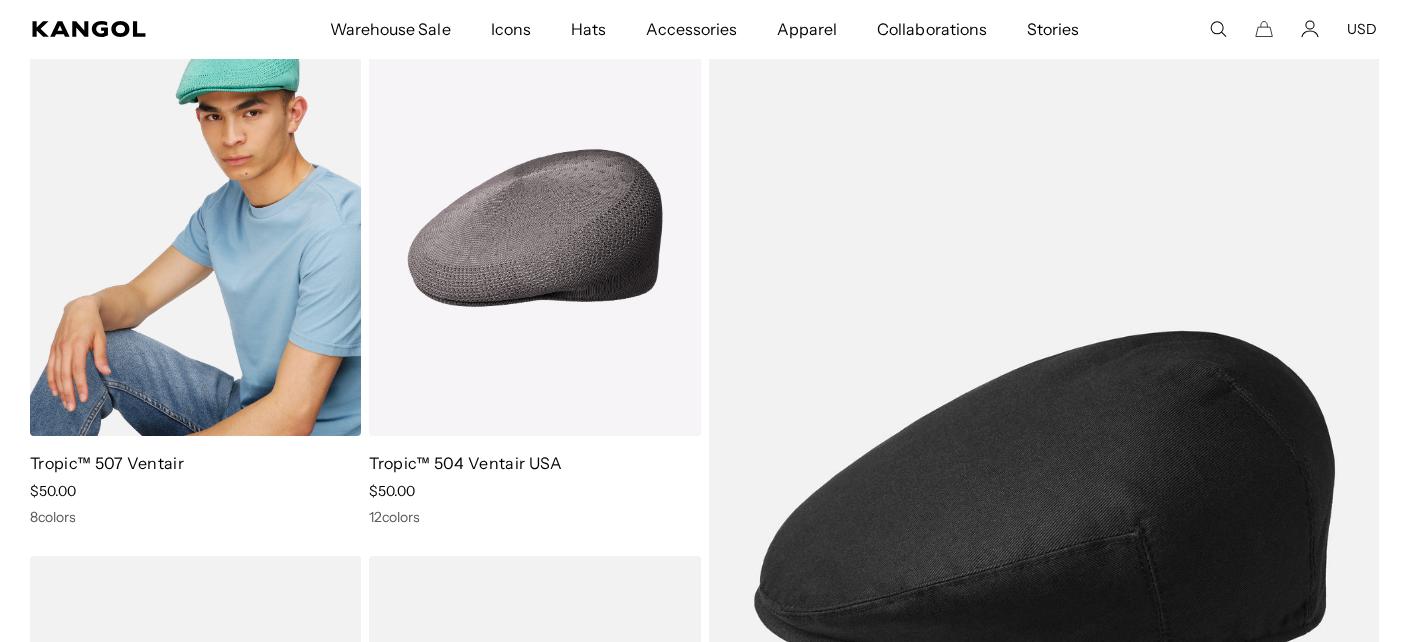 click at bounding box center [195, 228] 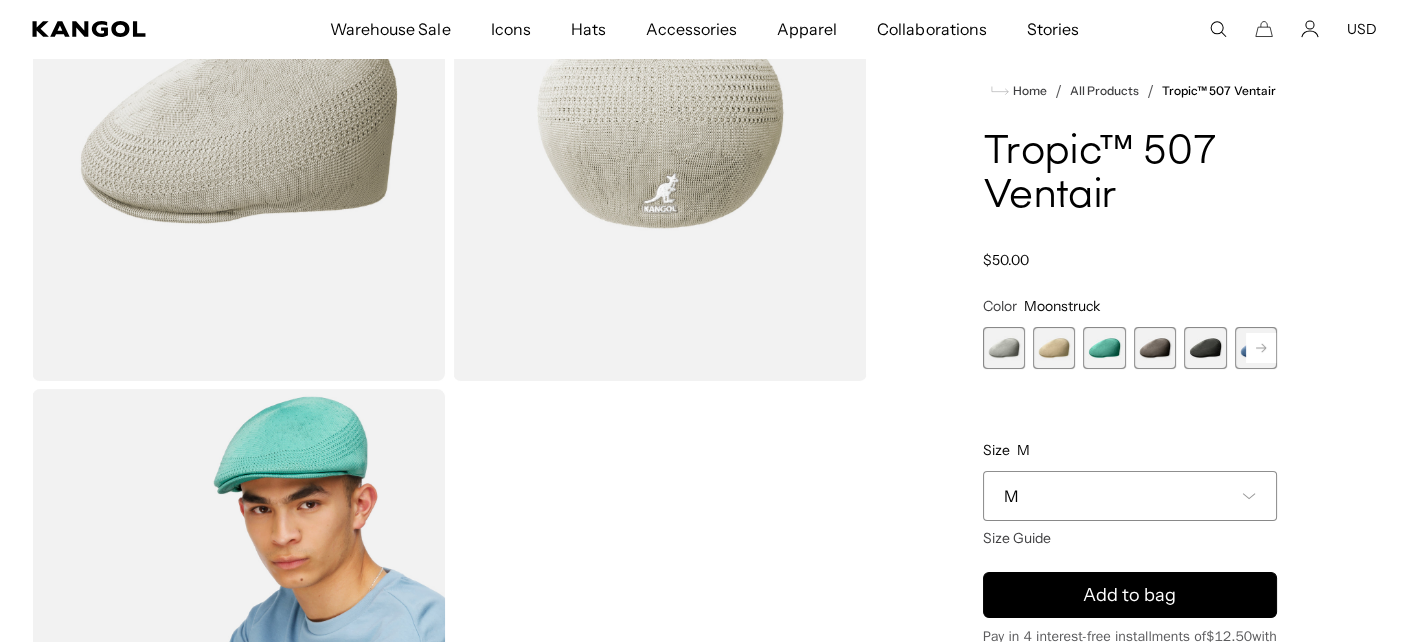 scroll, scrollTop: 0, scrollLeft: 0, axis: both 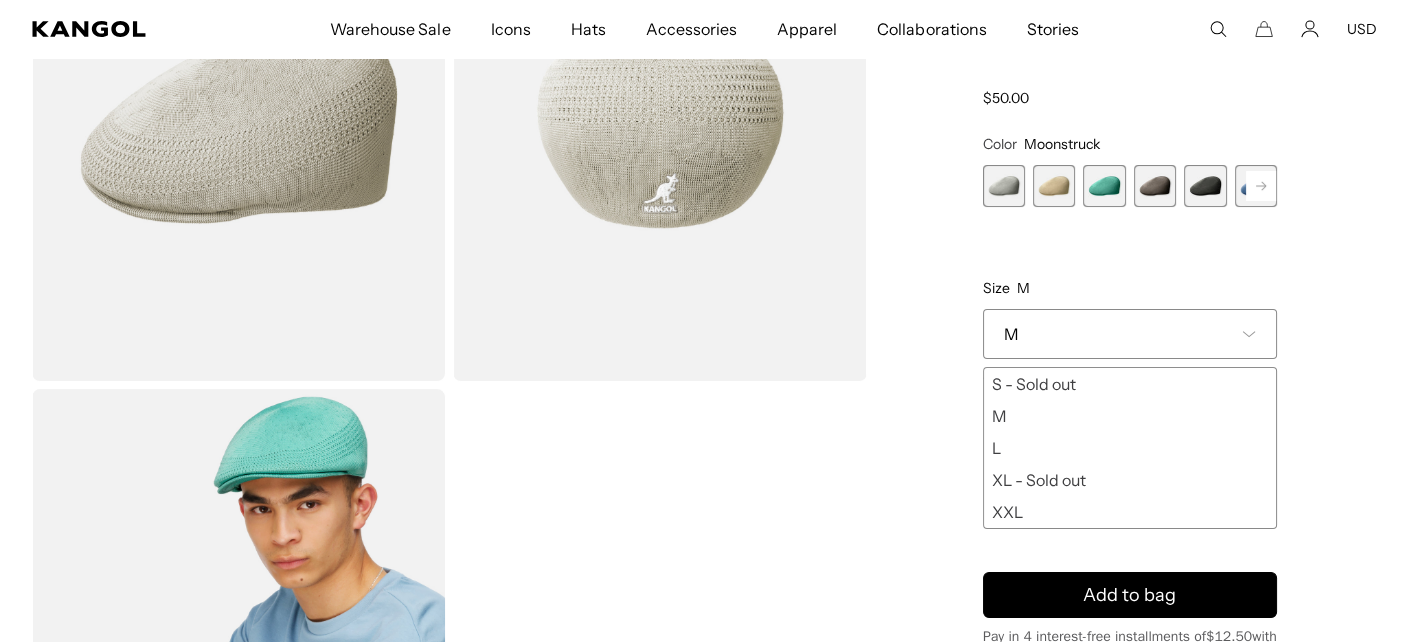 click on "L" at bounding box center (1130, 448) 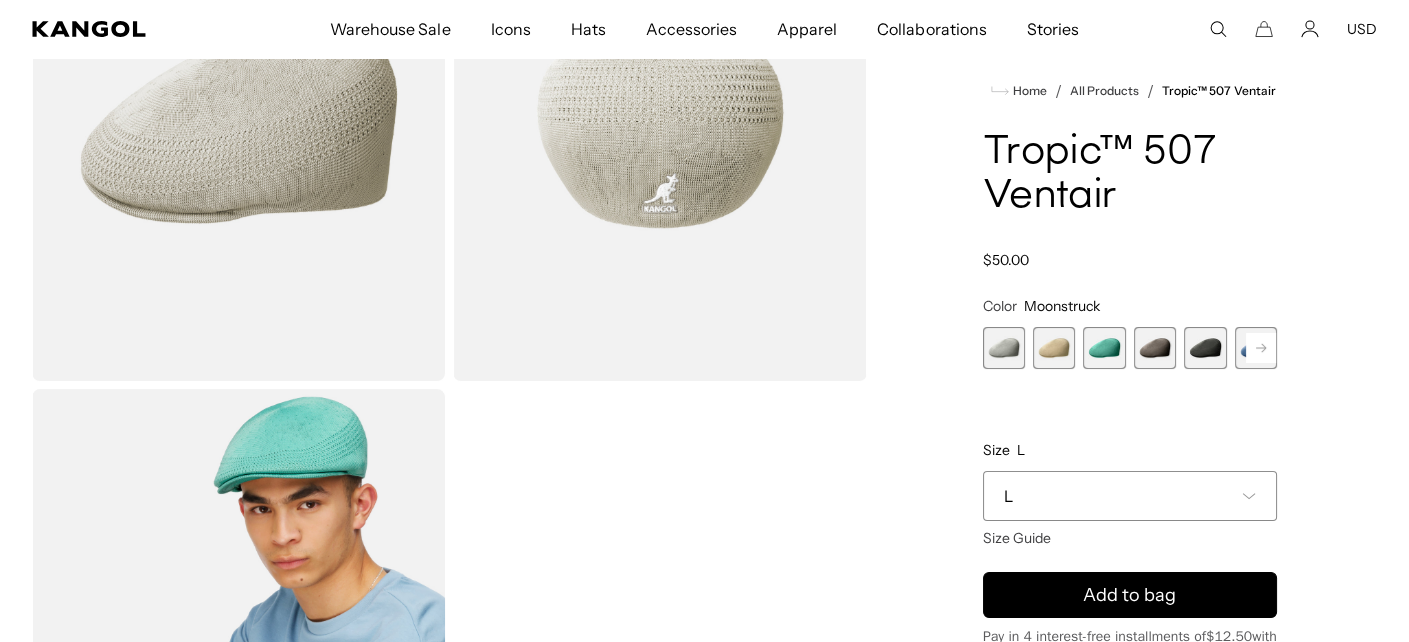 scroll, scrollTop: 0, scrollLeft: 411, axis: horizontal 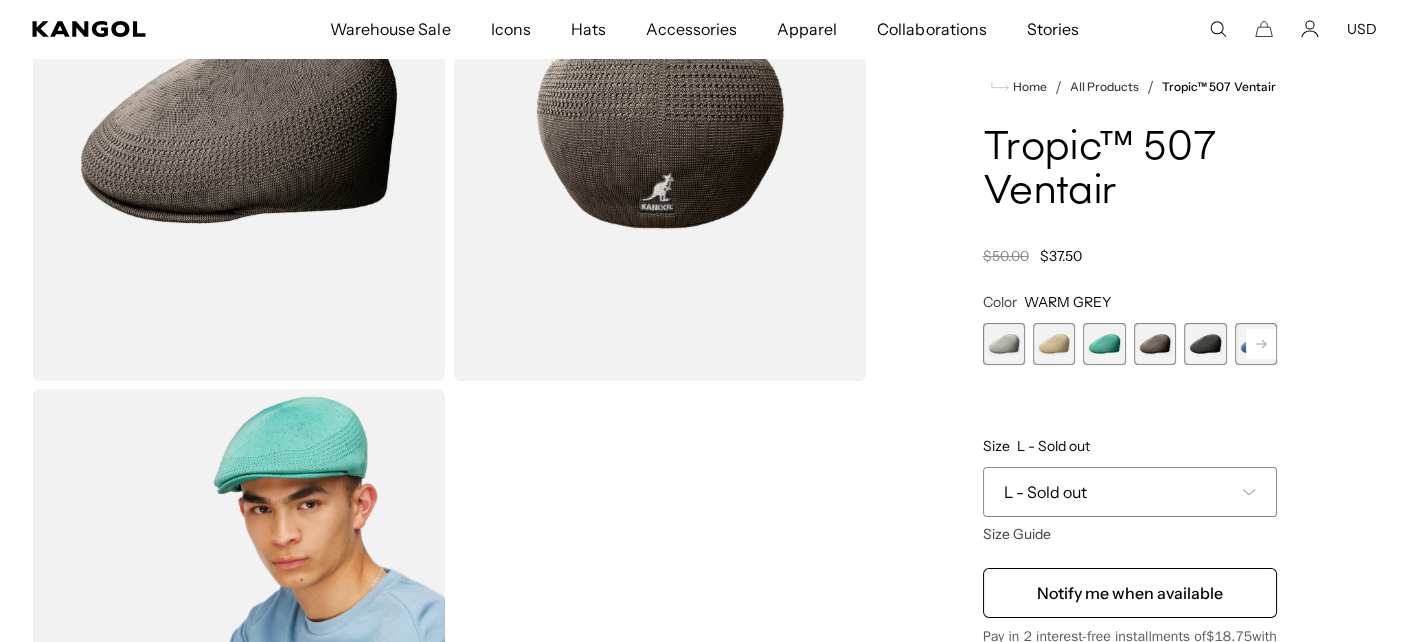 click at bounding box center (1205, 344) 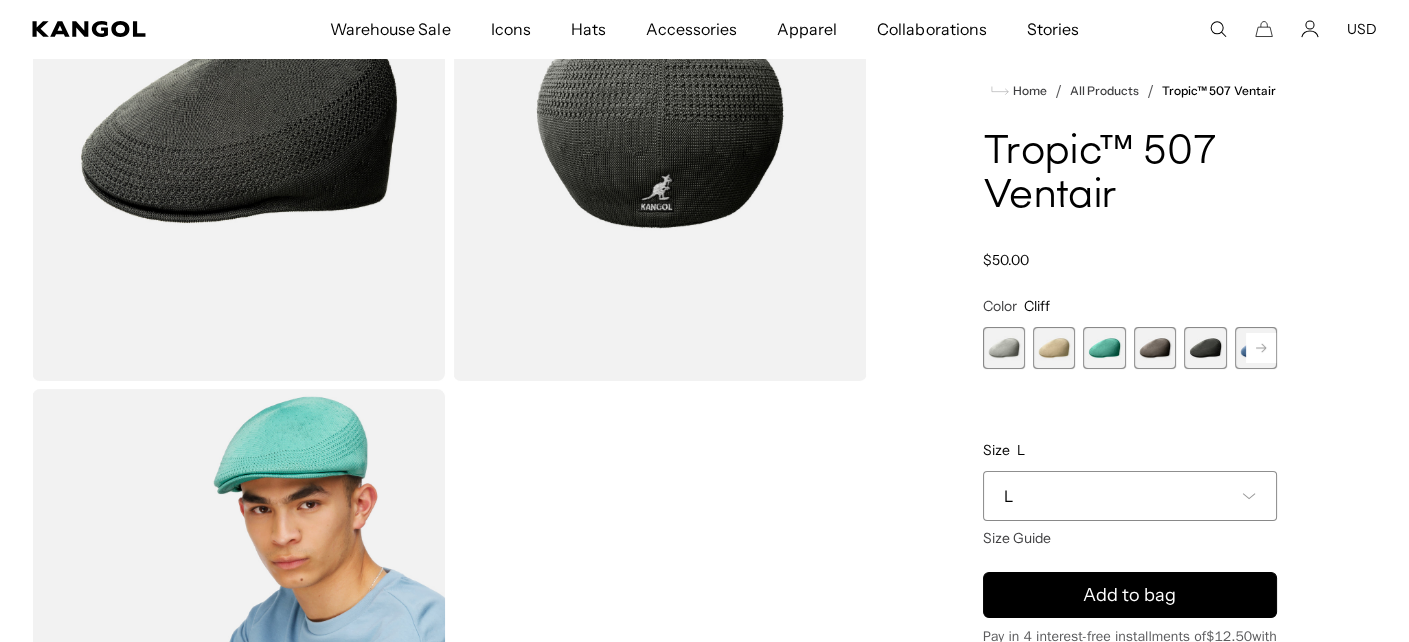 scroll, scrollTop: 0, scrollLeft: 411, axis: horizontal 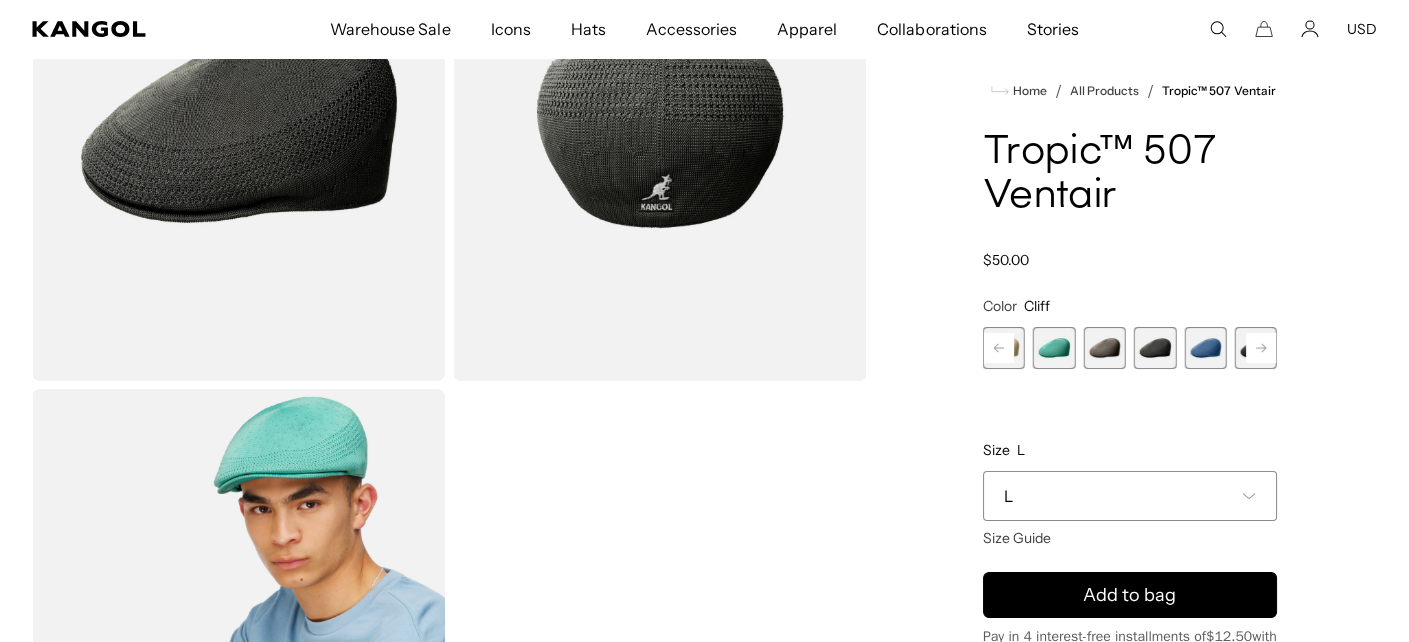 click 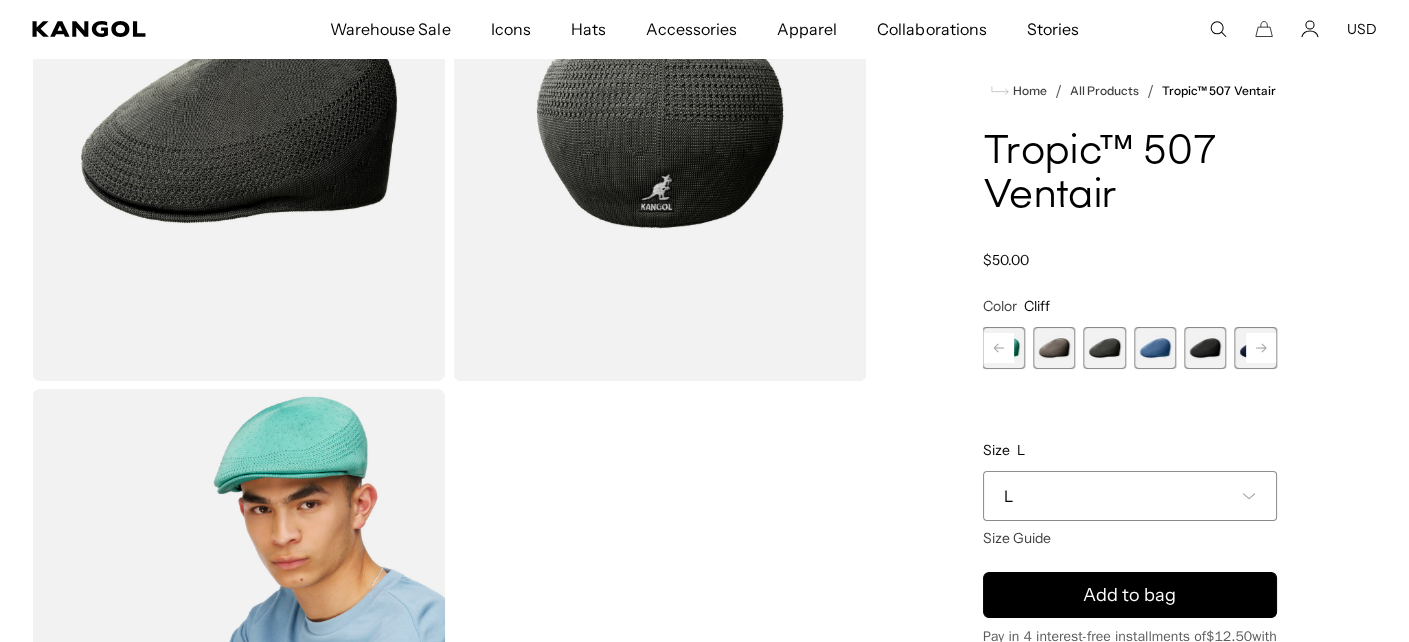 click 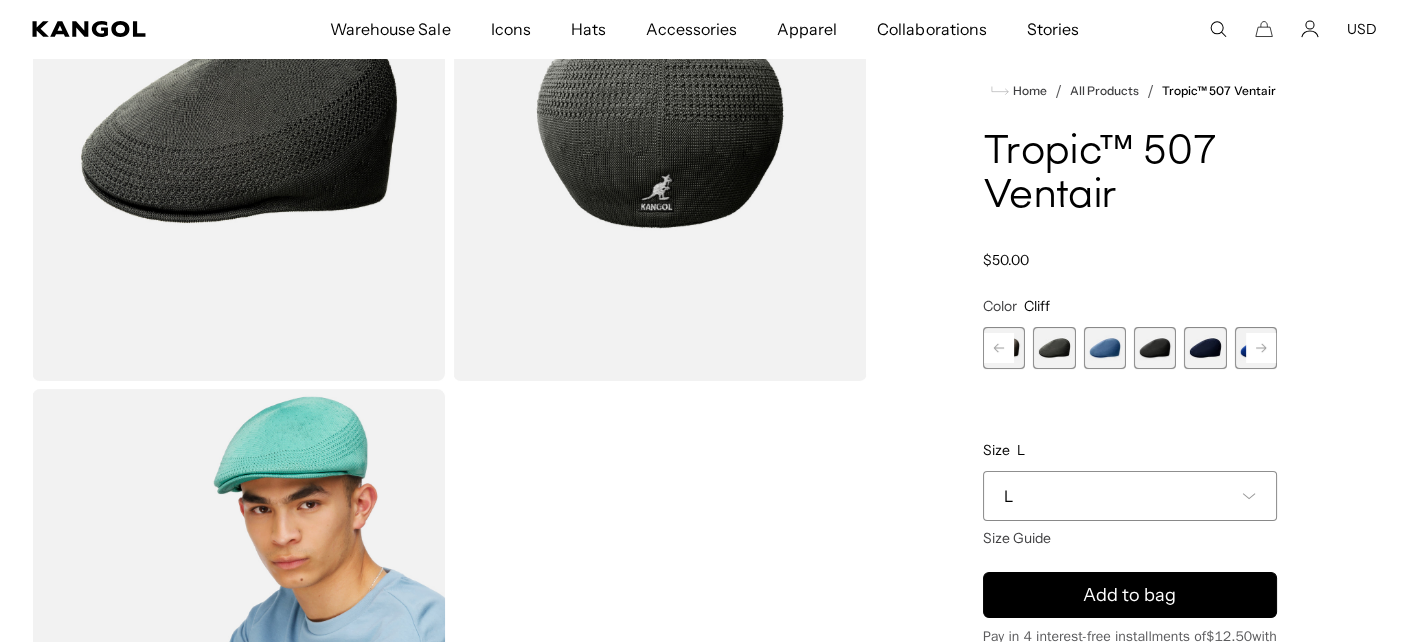 scroll, scrollTop: 0, scrollLeft: 0, axis: both 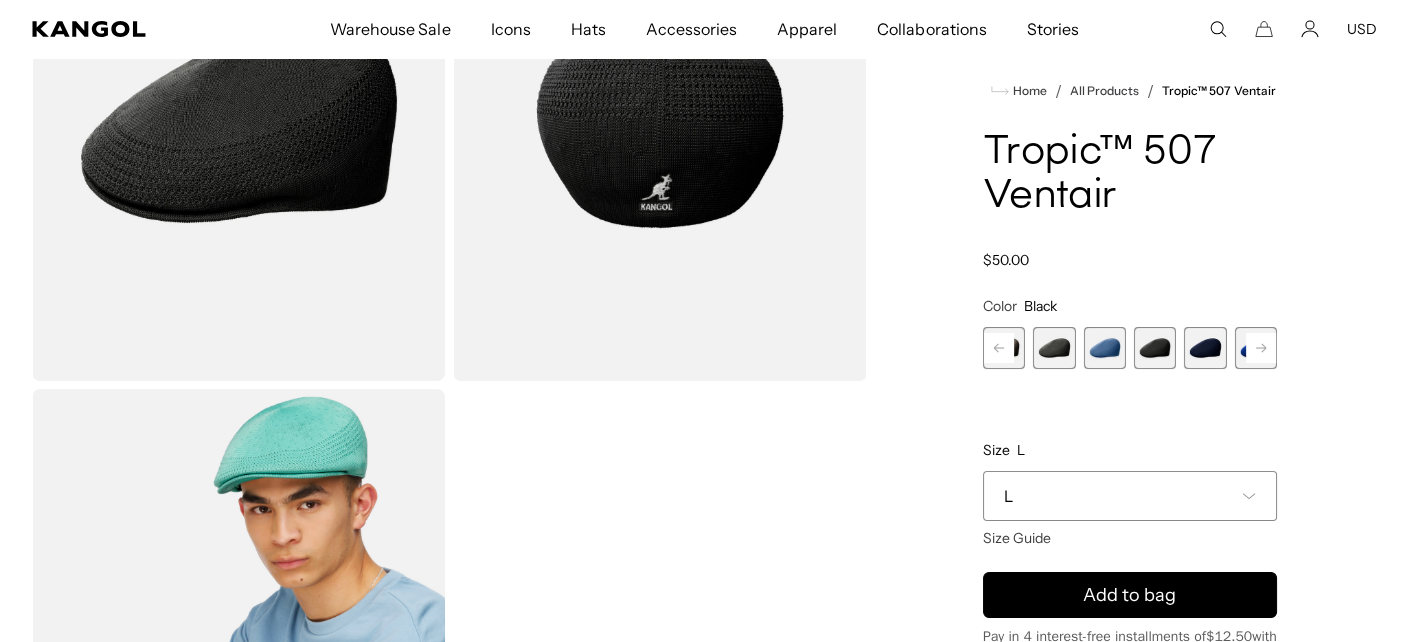 click at bounding box center (1205, 348) 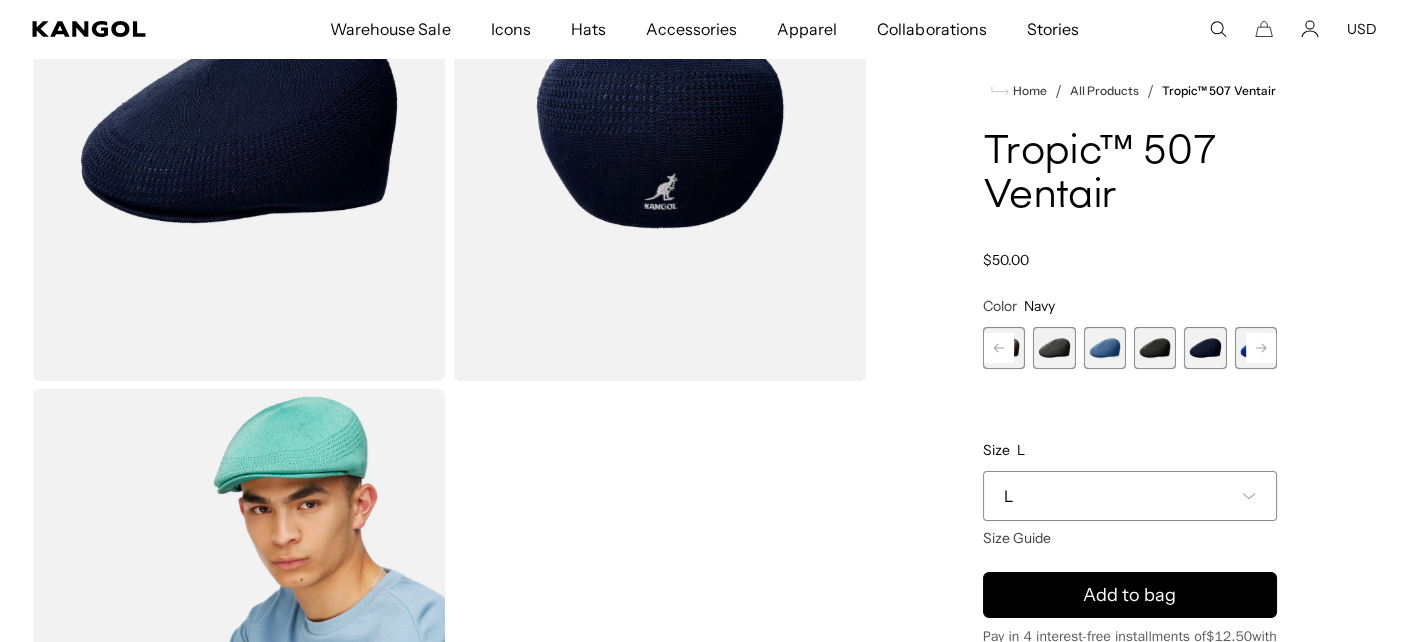 scroll, scrollTop: 0, scrollLeft: 0, axis: both 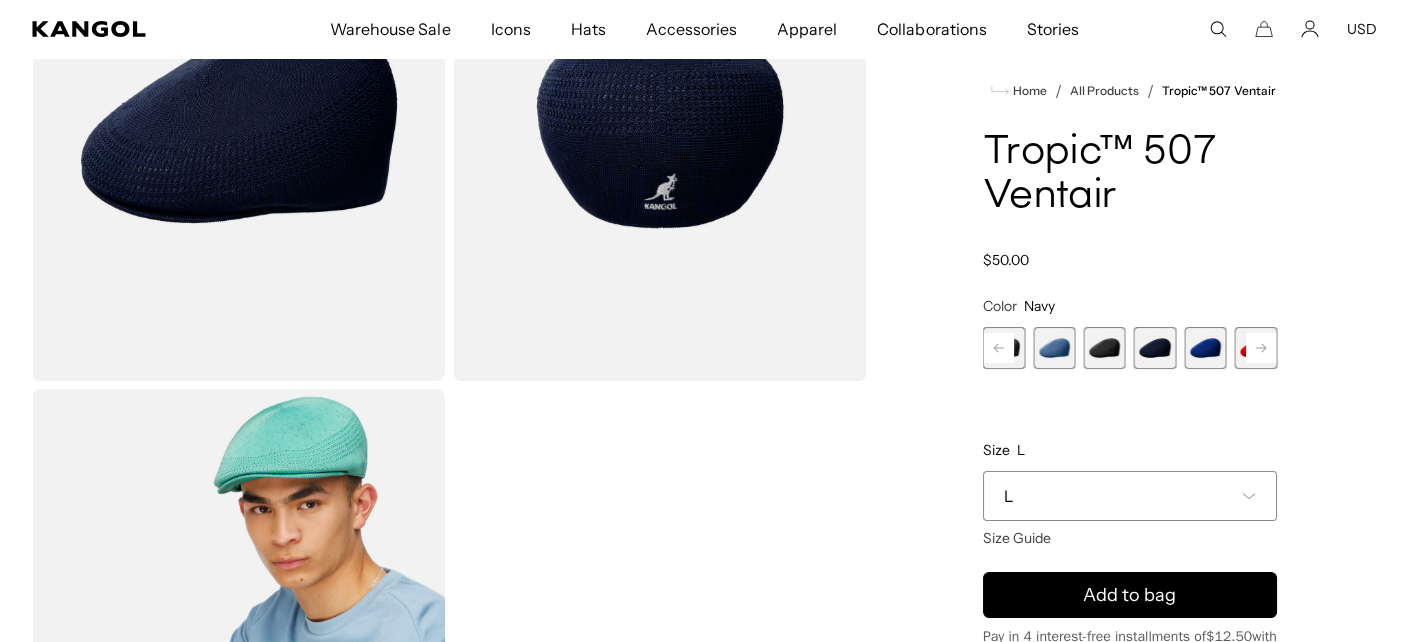 click 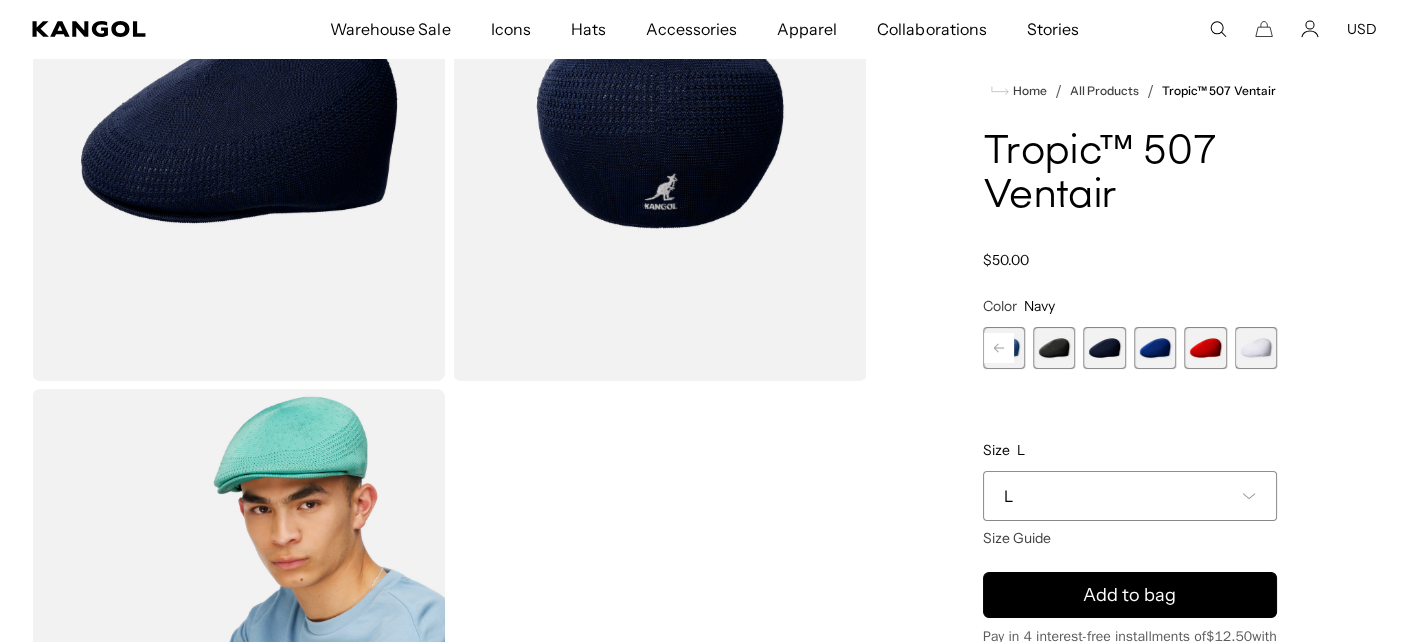 click at bounding box center (1256, 348) 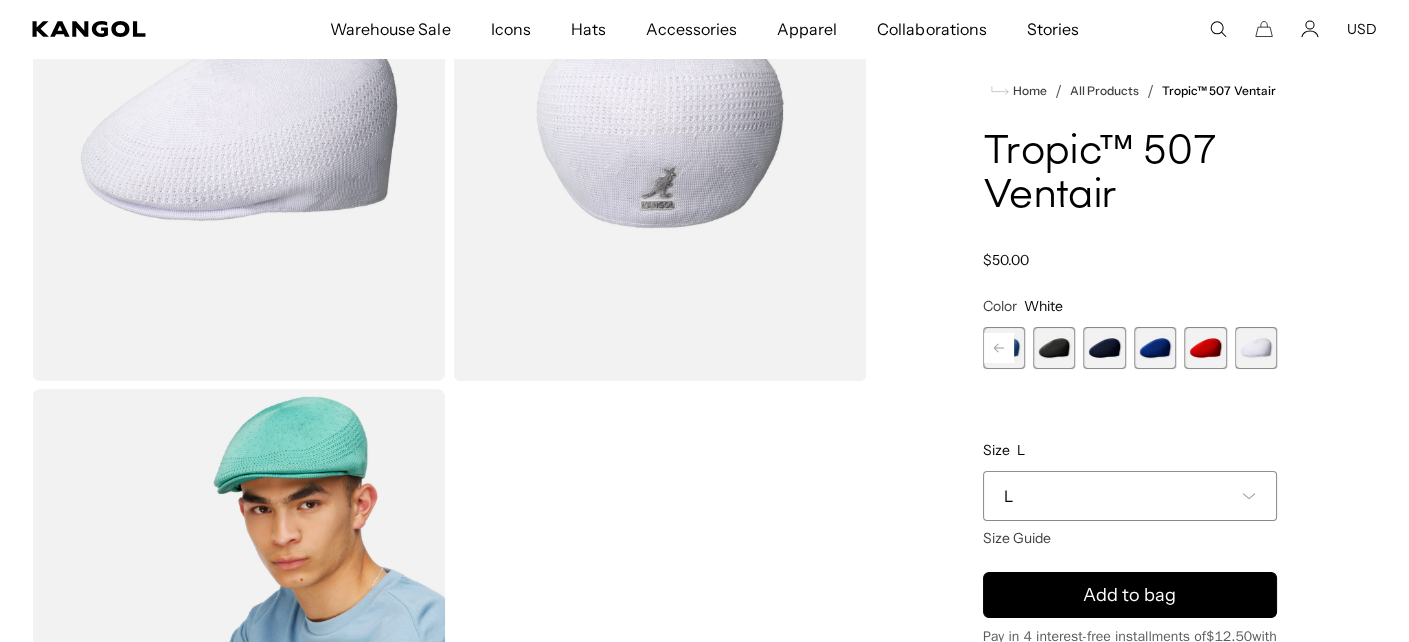 scroll, scrollTop: 0, scrollLeft: 0, axis: both 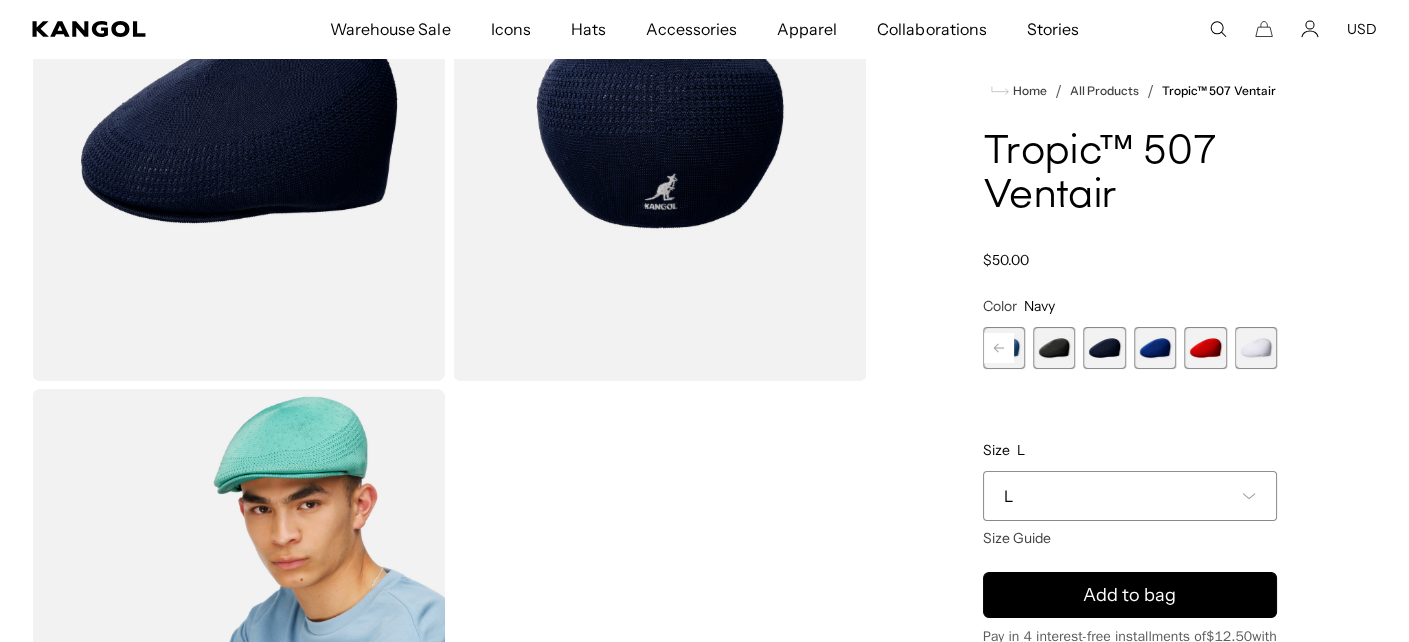 click at bounding box center [1155, 348] 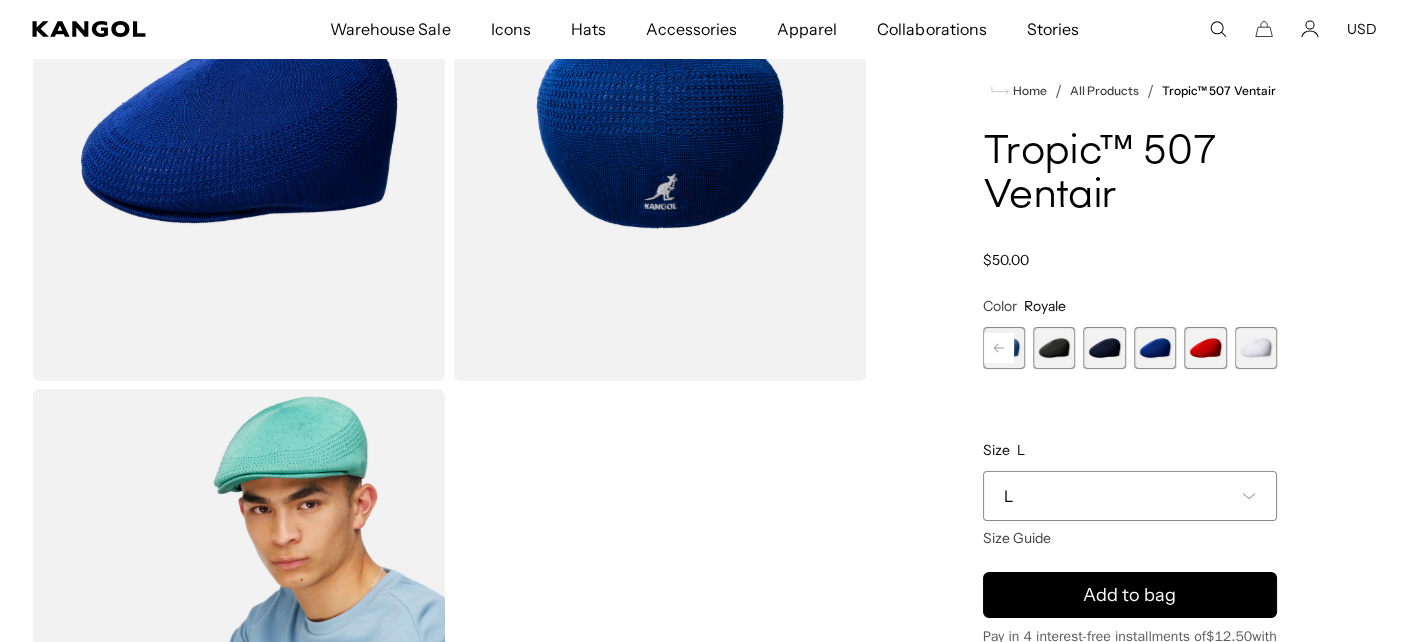 scroll, scrollTop: 0, scrollLeft: 0, axis: both 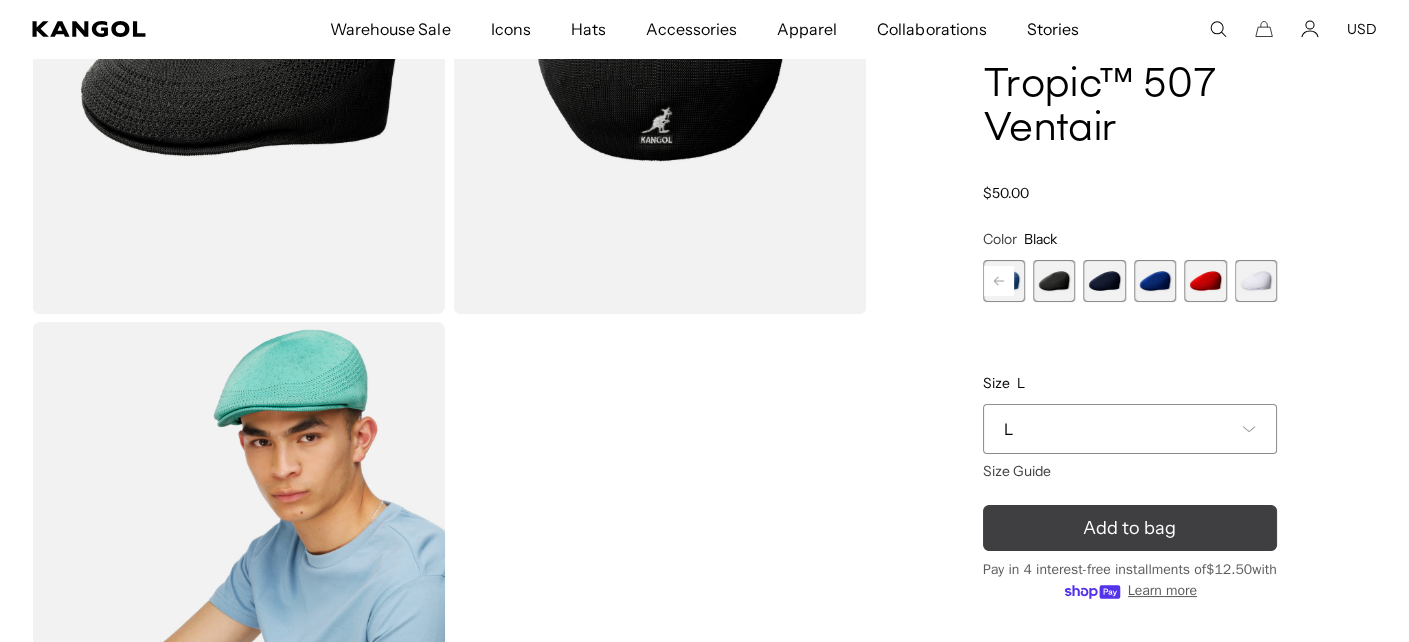click on "Add to bag" at bounding box center (1129, 528) 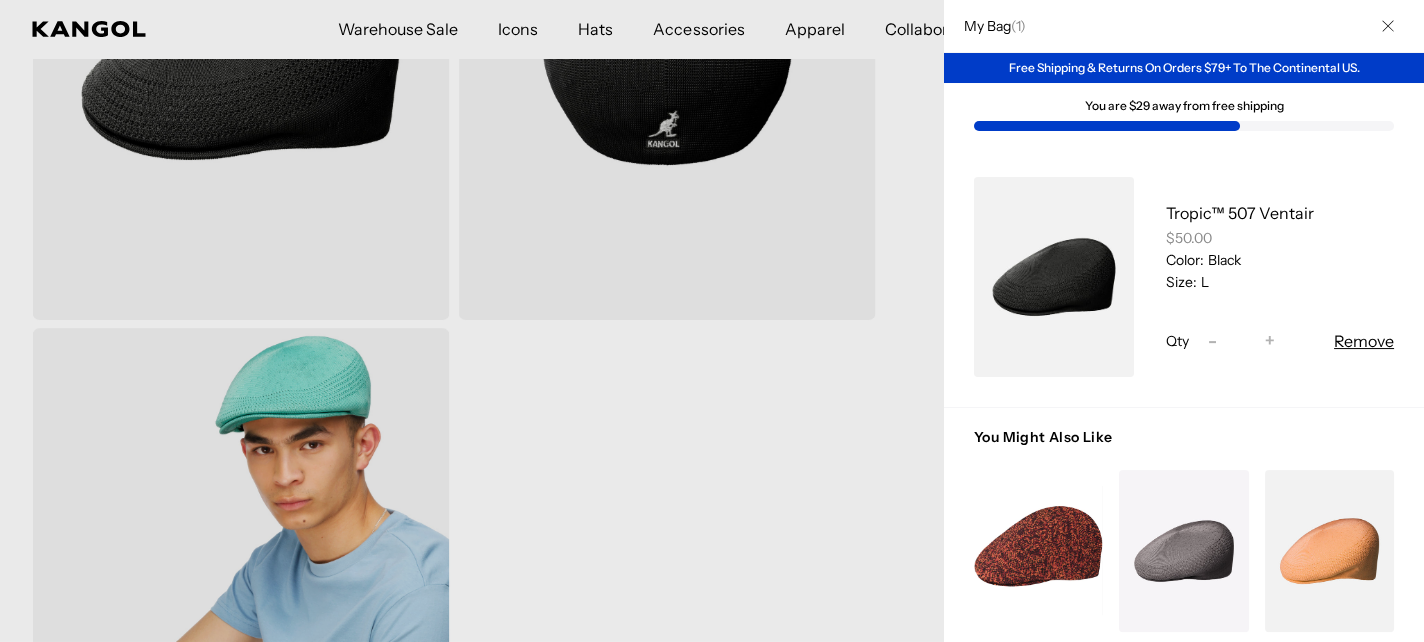 scroll, scrollTop: 0, scrollLeft: 0, axis: both 